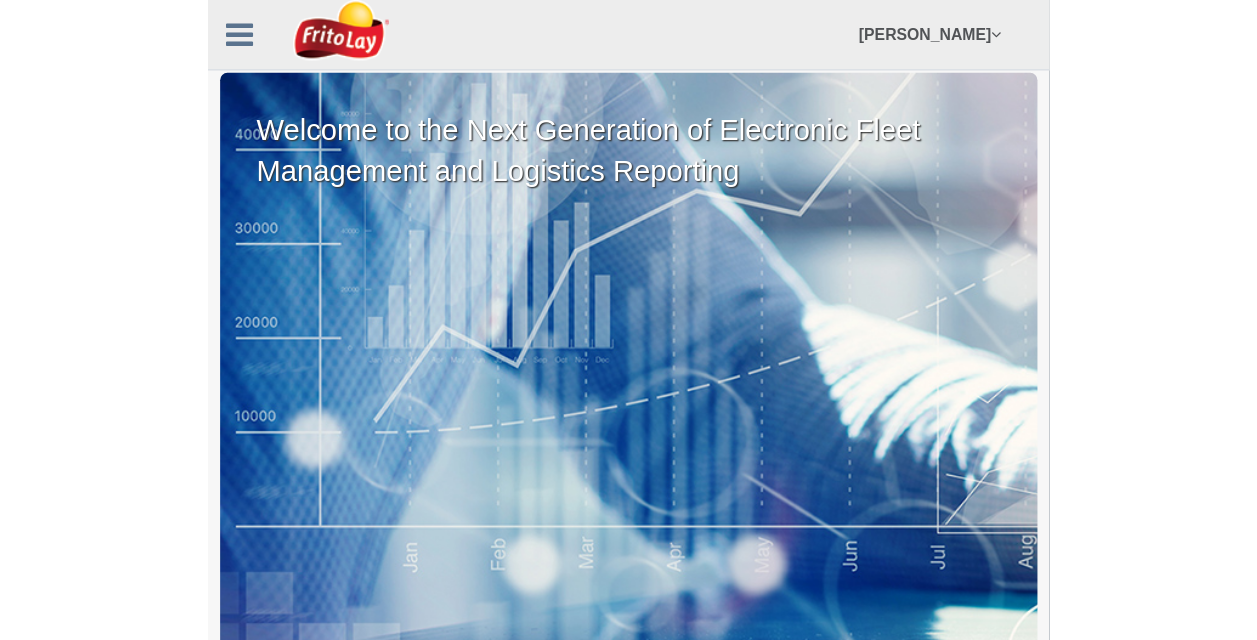 scroll, scrollTop: 0, scrollLeft: 0, axis: both 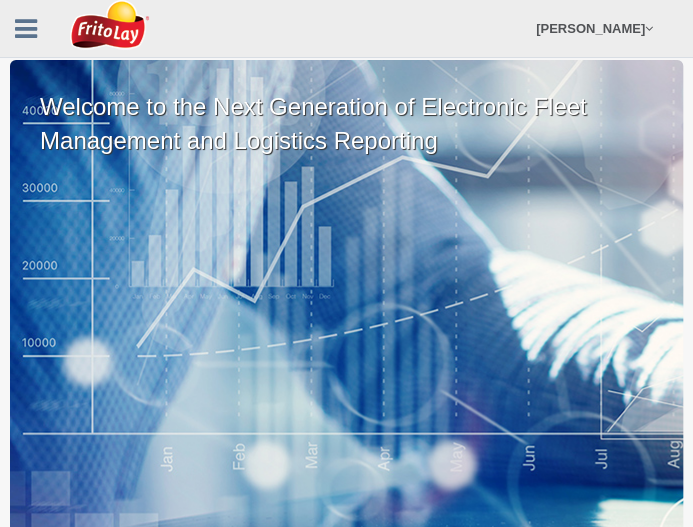 click on "Welcome to the Next Generation of Electronic Fleet Management and Logistics Reporting" at bounding box center (346, 310) 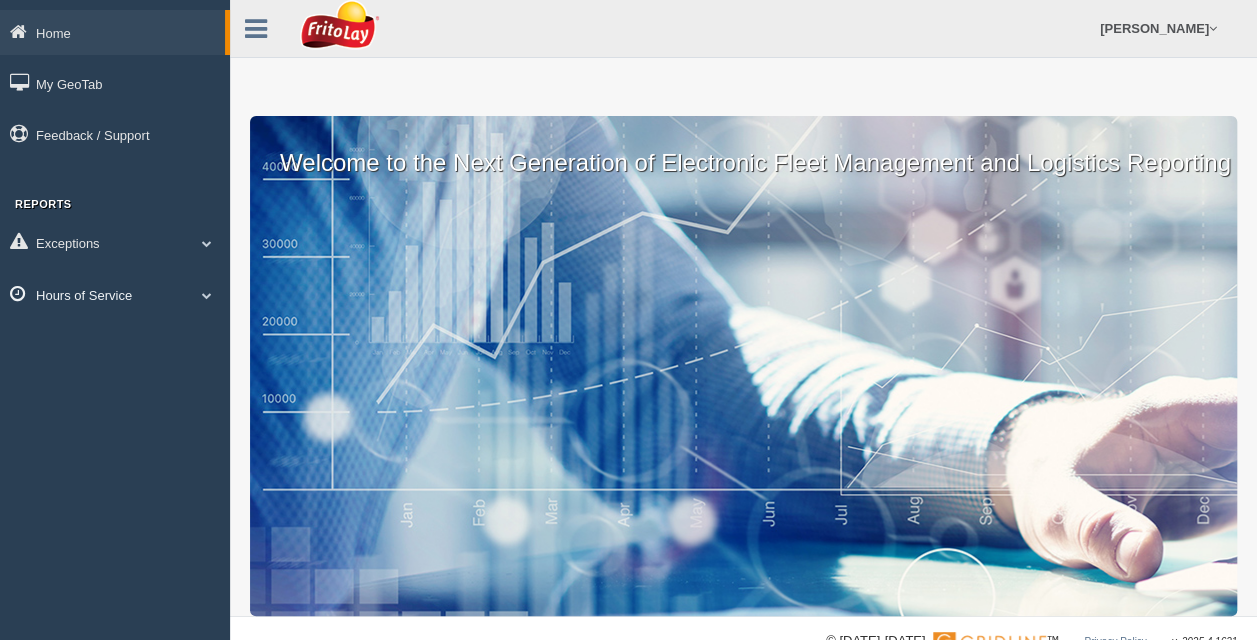 click on "Hours of Service" at bounding box center (115, 294) 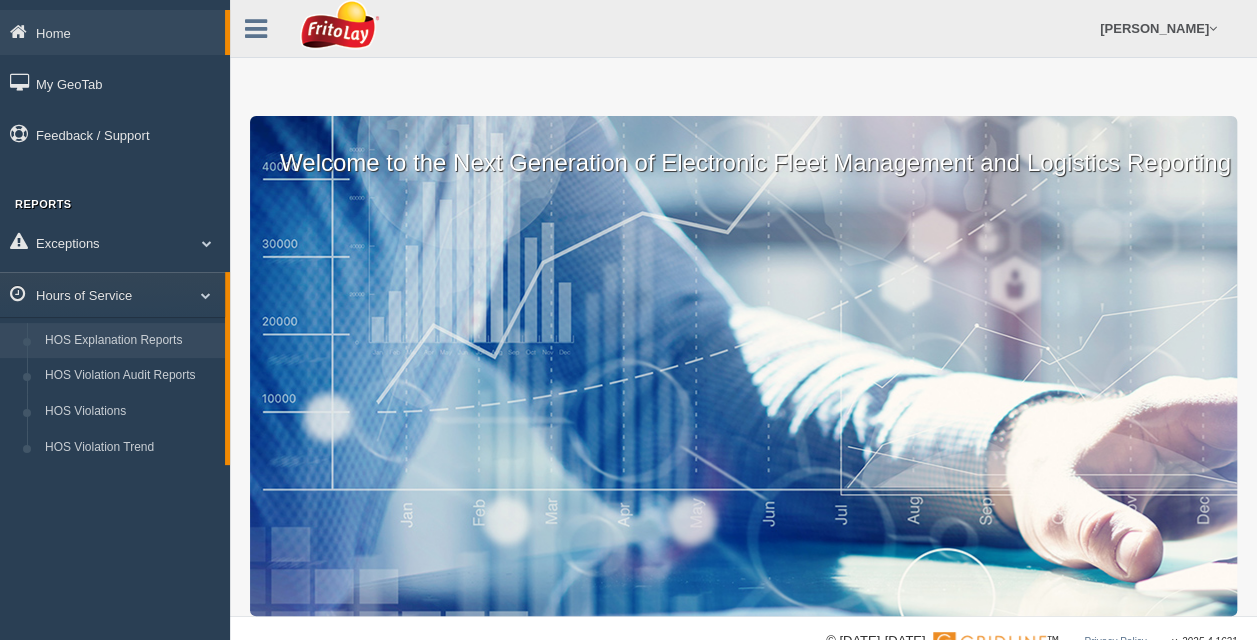 click on "HOS Explanation Reports" at bounding box center (130, 341) 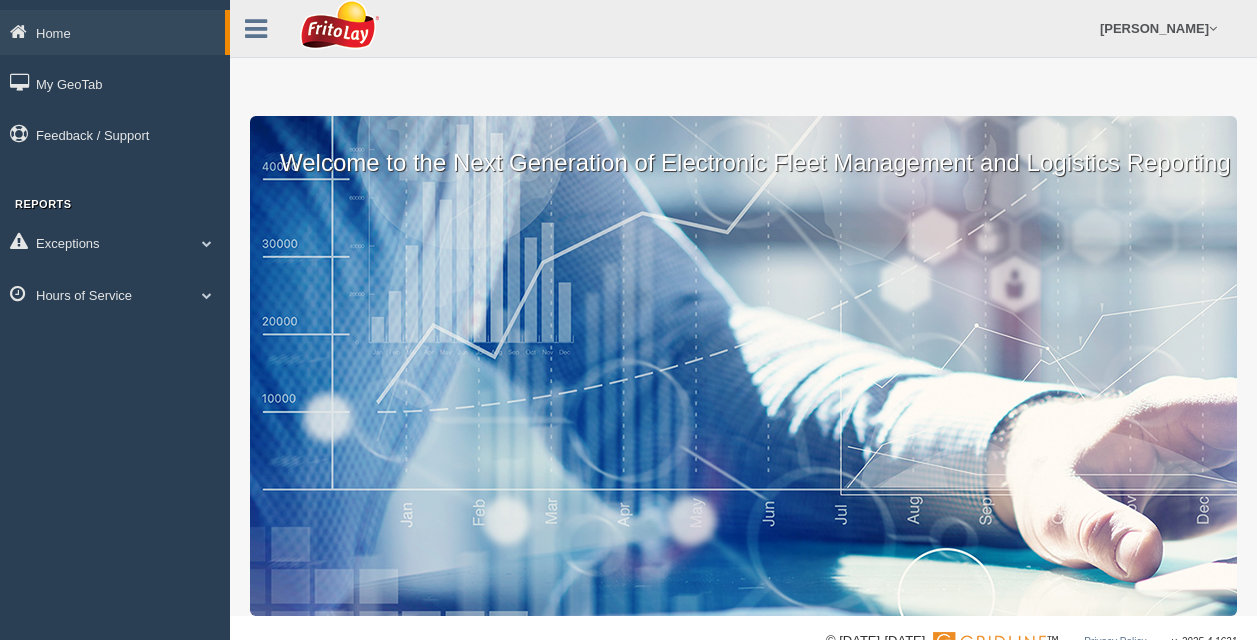scroll, scrollTop: 0, scrollLeft: 0, axis: both 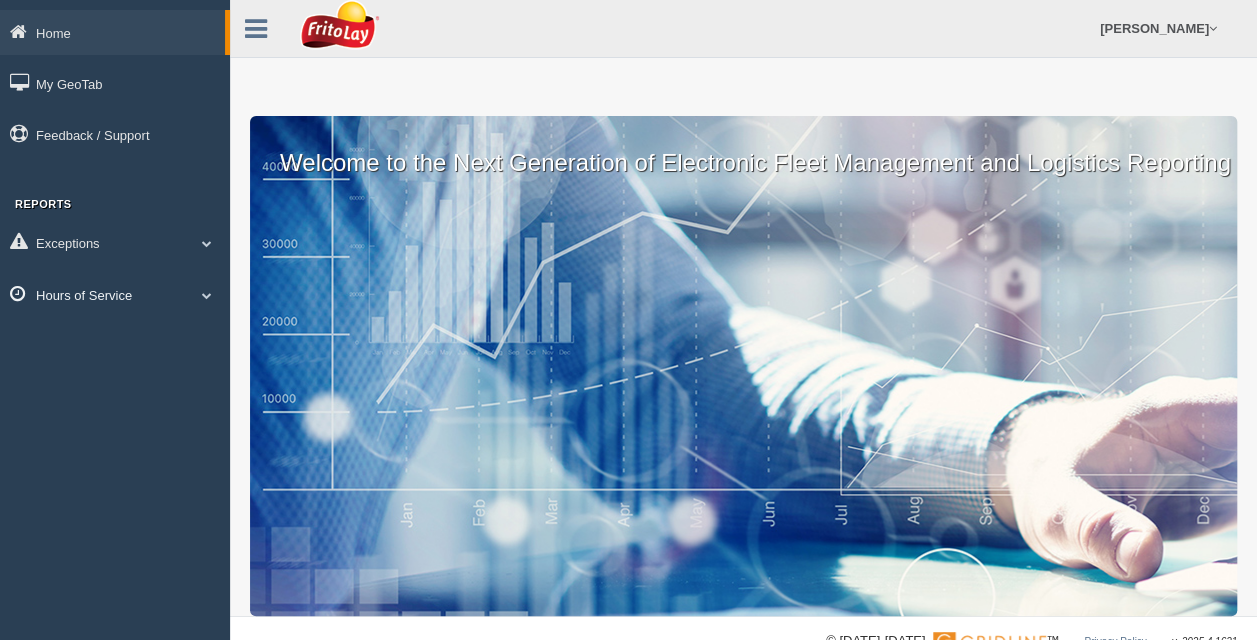 click on "Hours of Service" at bounding box center (115, 294) 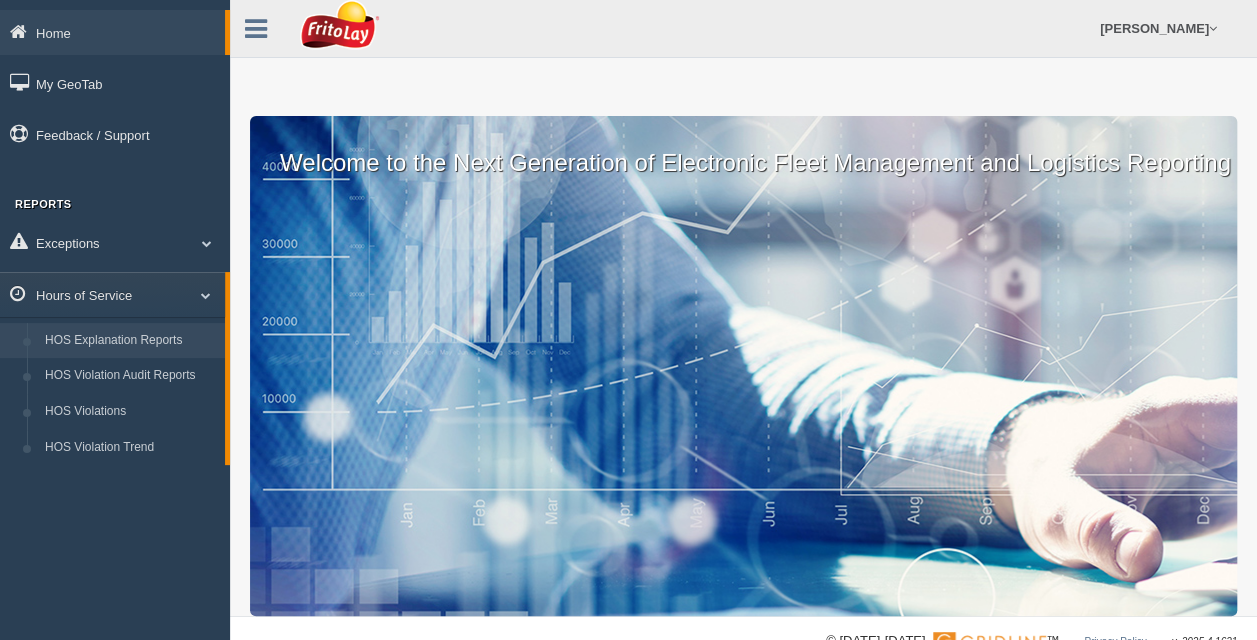 click on "HOS Explanation Reports" at bounding box center (130, 341) 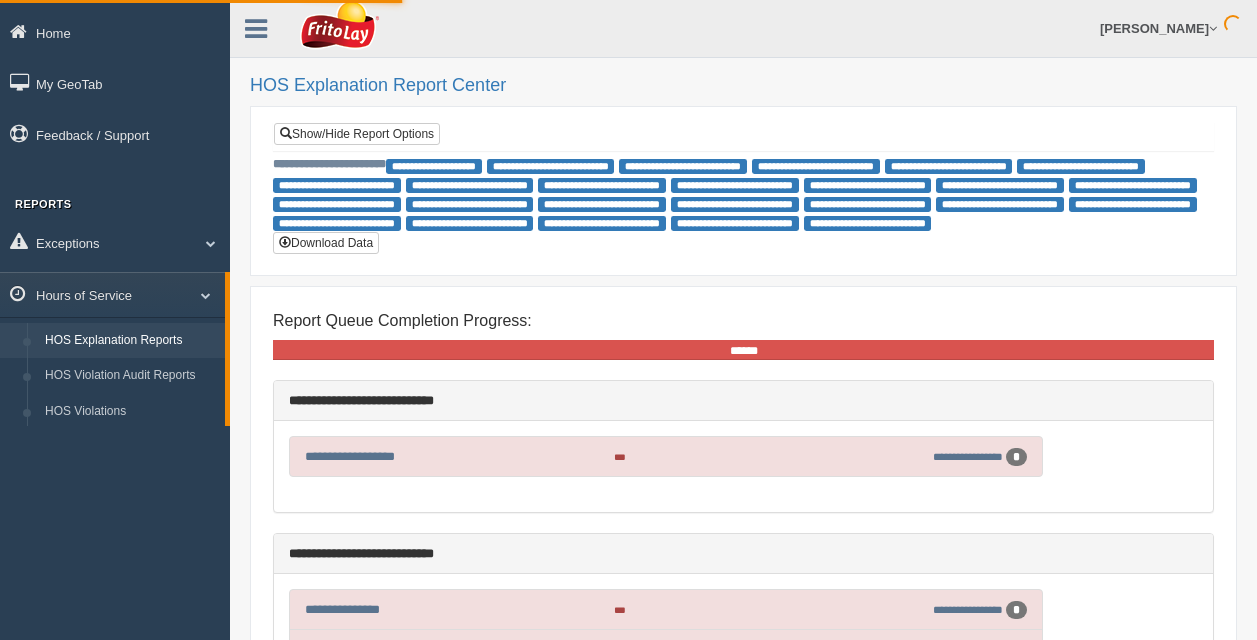 scroll, scrollTop: 0, scrollLeft: 0, axis: both 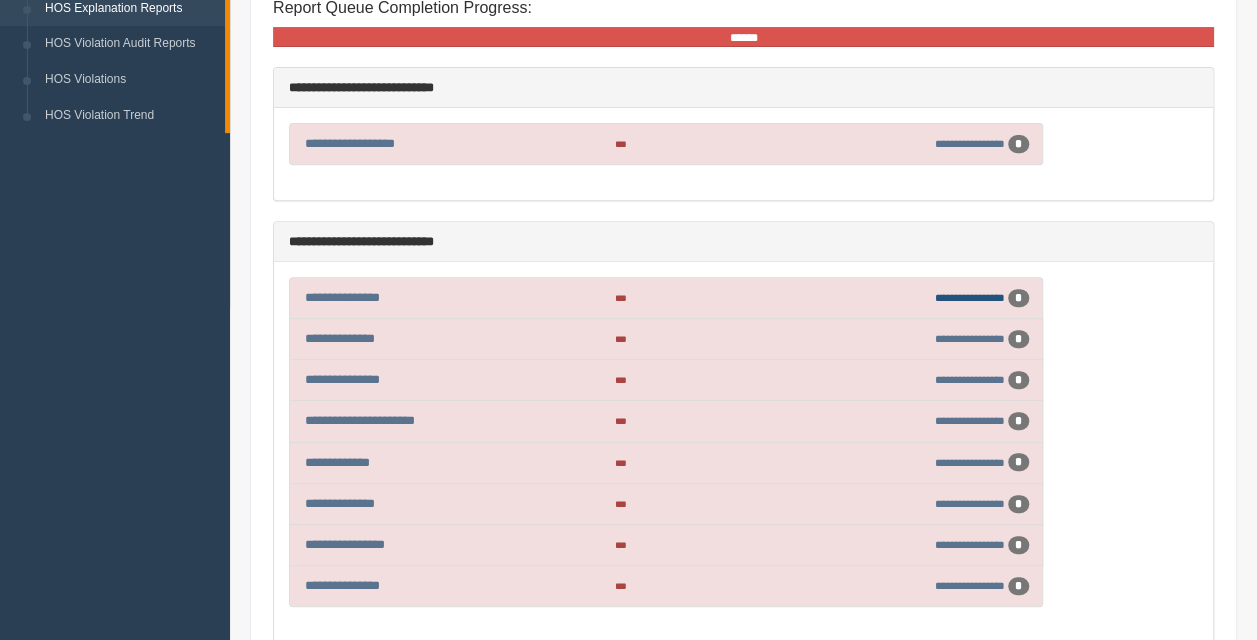 click on "**********" at bounding box center [970, 297] 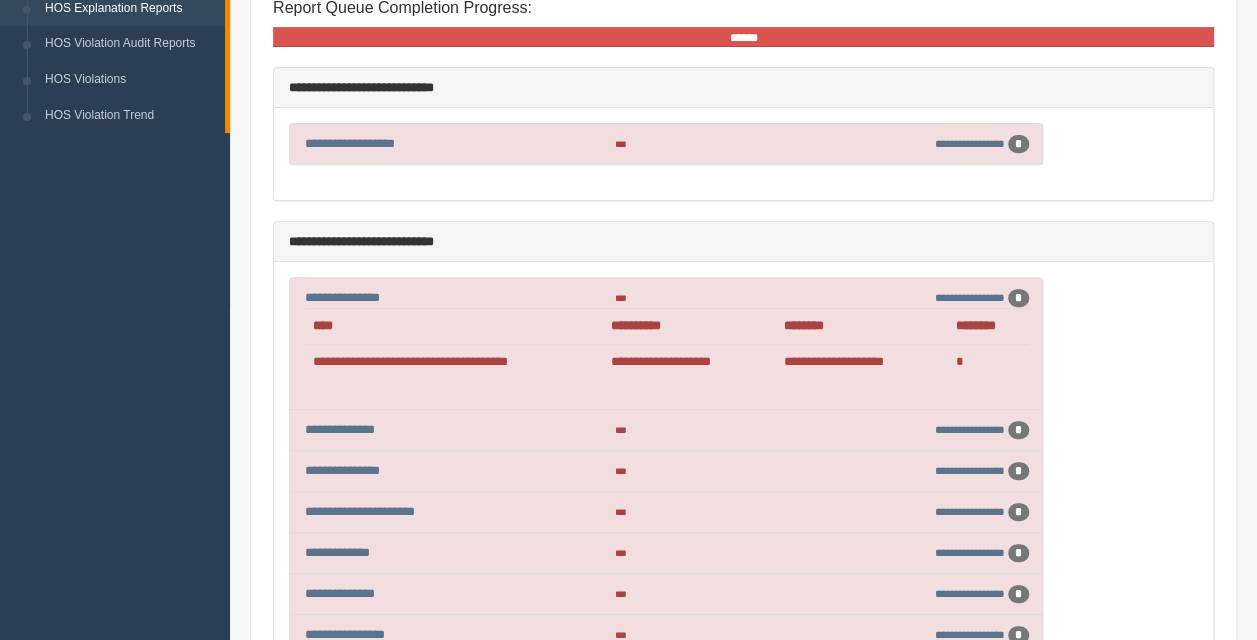click on "**********" at bounding box center (743, 497) 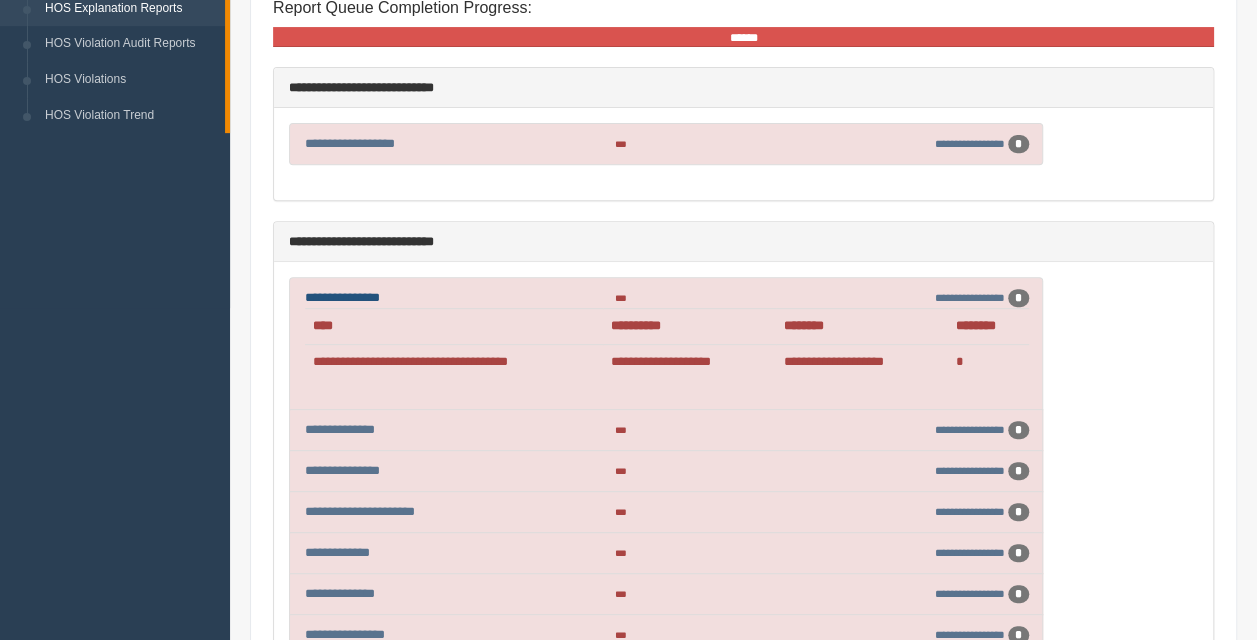drag, startPoint x: 357, startPoint y: 286, endPoint x: 790, endPoint y: 276, distance: 433.11545 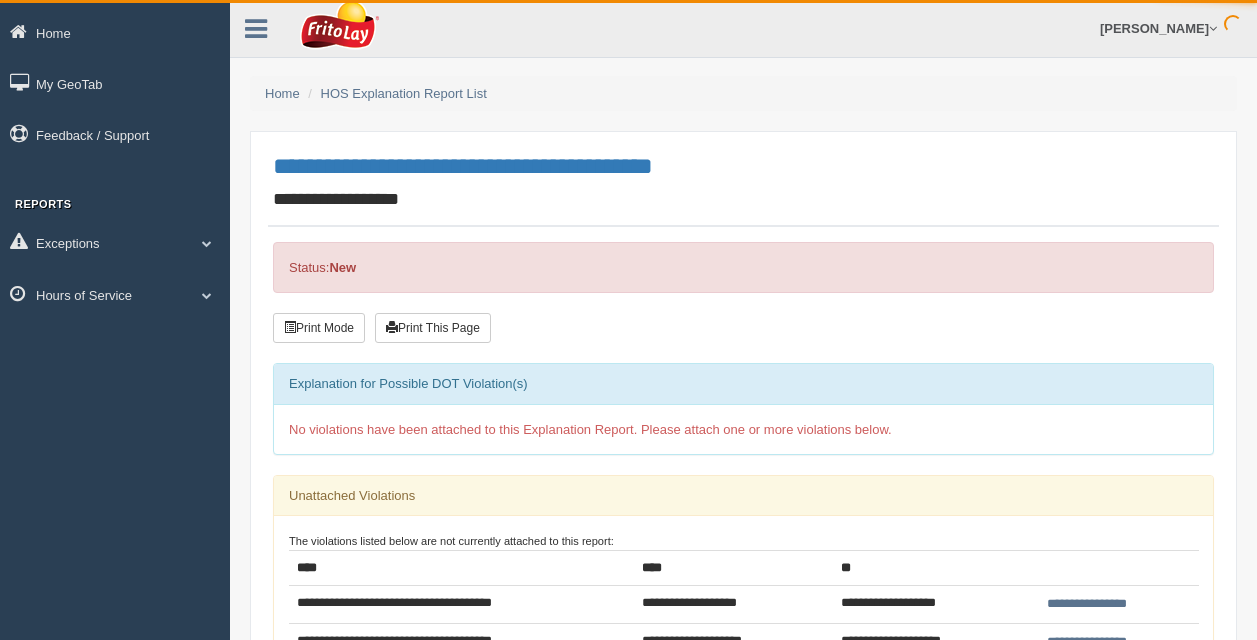 scroll, scrollTop: 0, scrollLeft: 0, axis: both 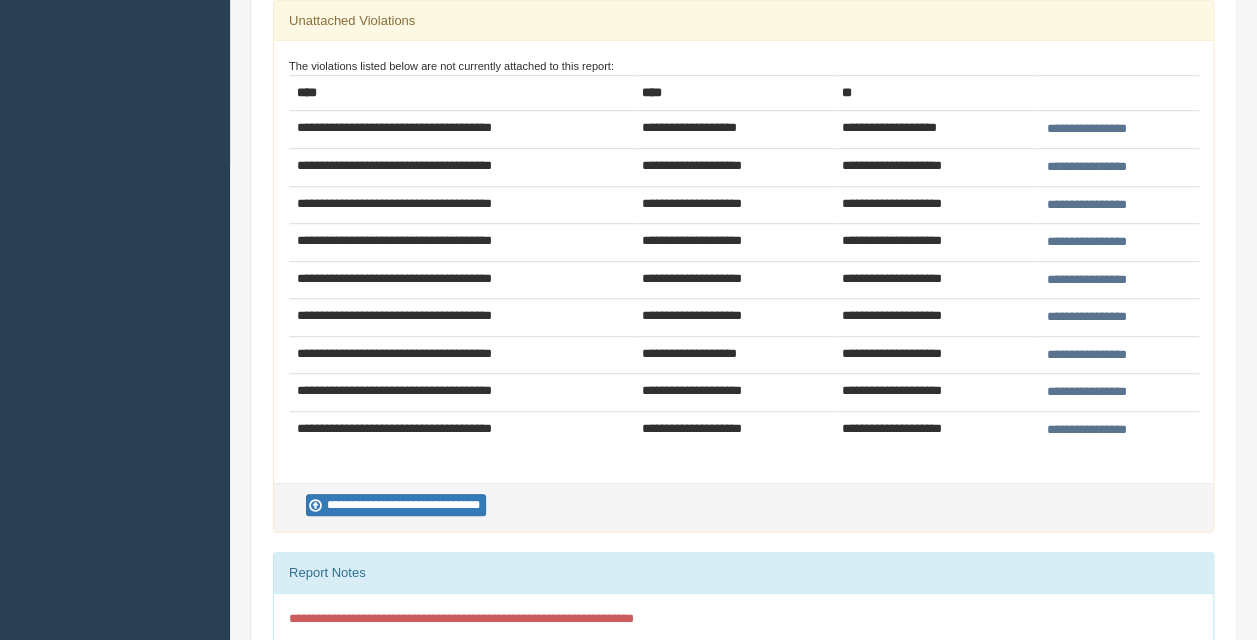click on "**********" at bounding box center [1087, 430] 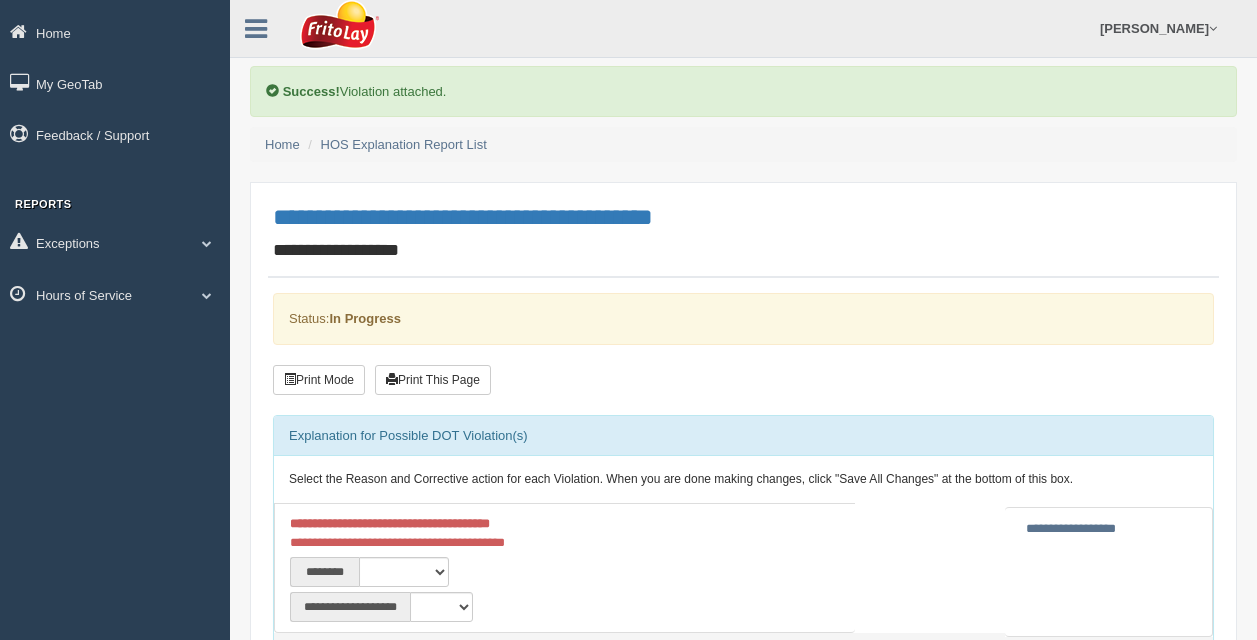 scroll, scrollTop: 0, scrollLeft: 0, axis: both 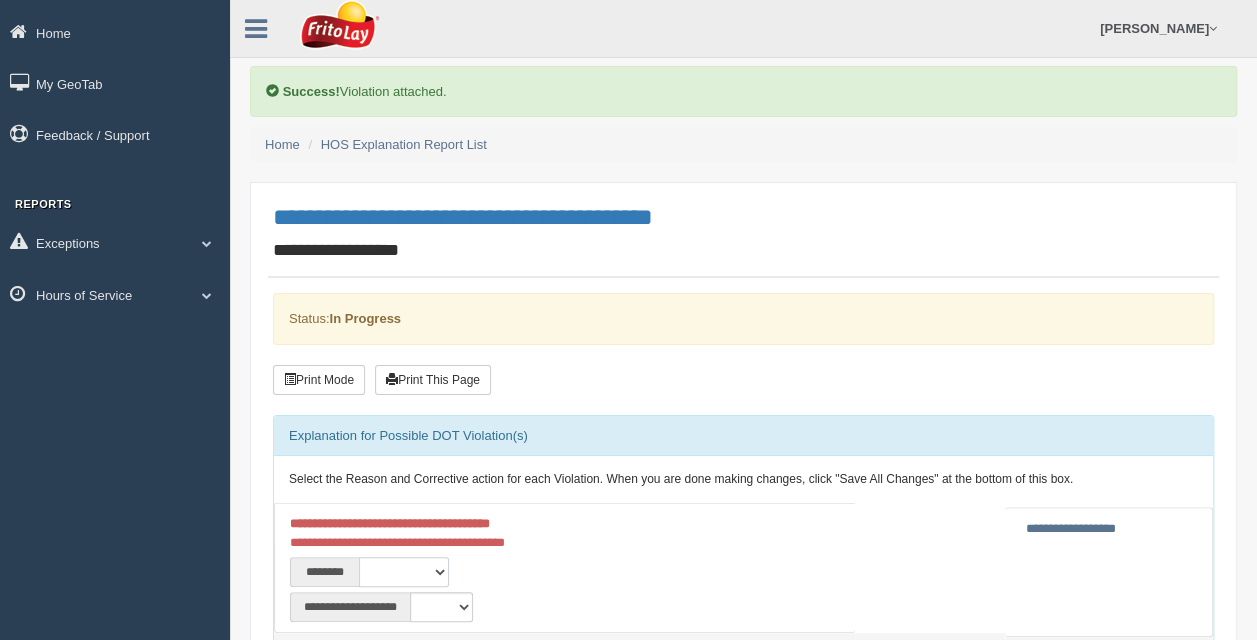 click on "**********" at bounding box center [404, 572] 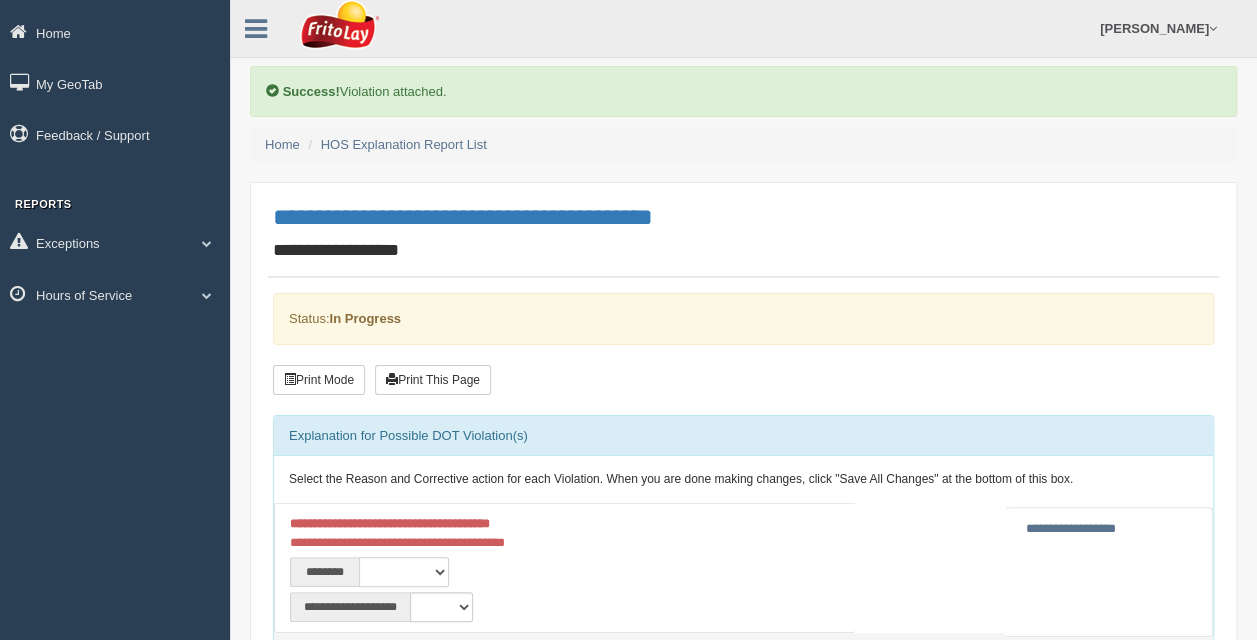 select on "****" 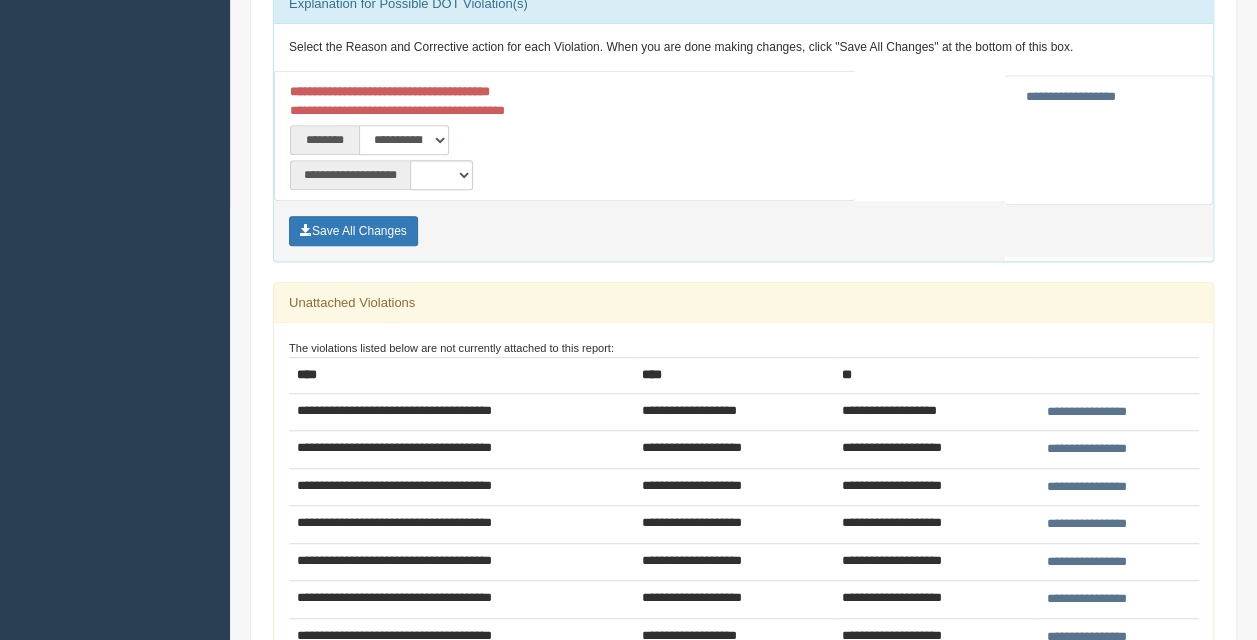 scroll, scrollTop: 434, scrollLeft: 0, axis: vertical 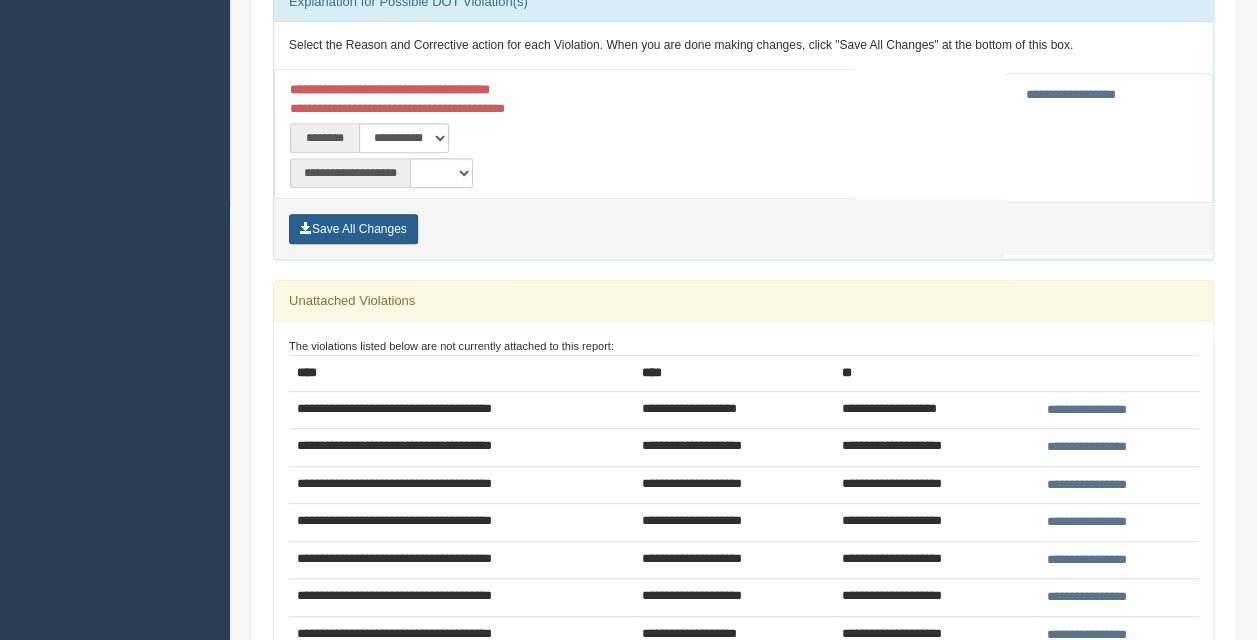 click on "Save All Changes" at bounding box center [353, 229] 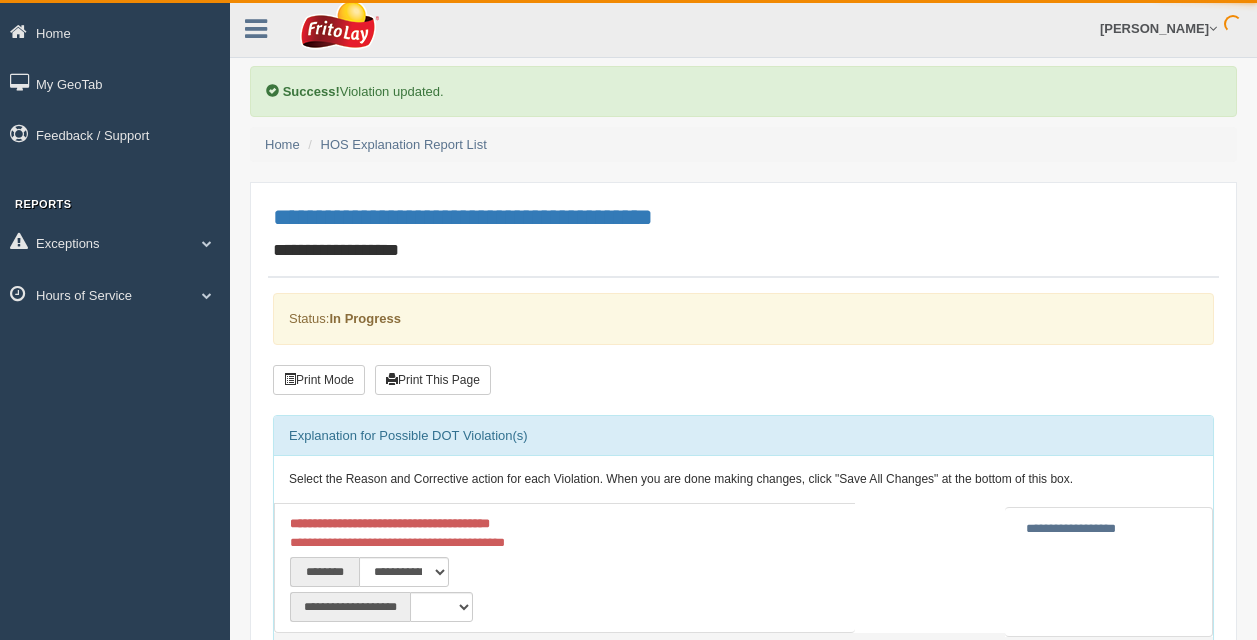 scroll, scrollTop: 0, scrollLeft: 0, axis: both 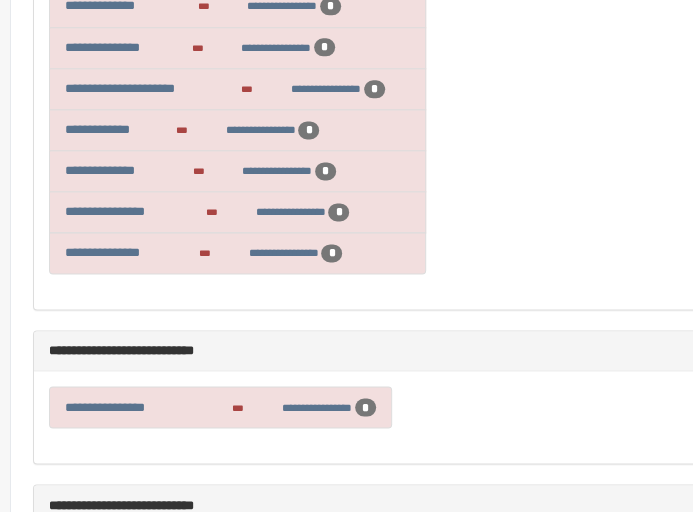 click on "**********" at bounding box center [490, 119] 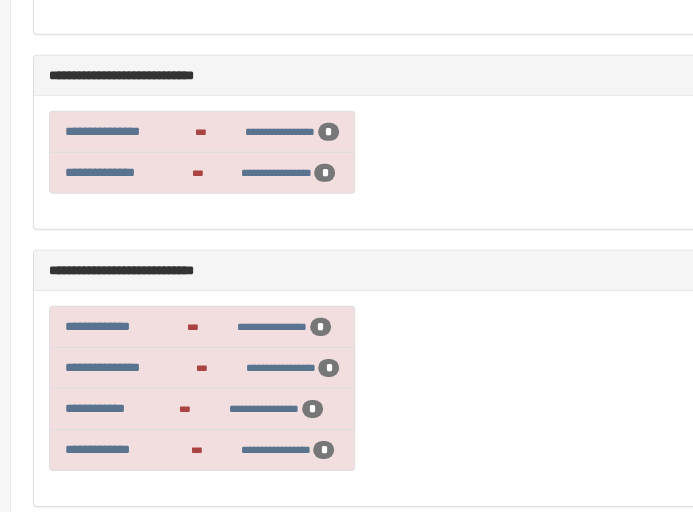 scroll, scrollTop: 1488, scrollLeft: 0, axis: vertical 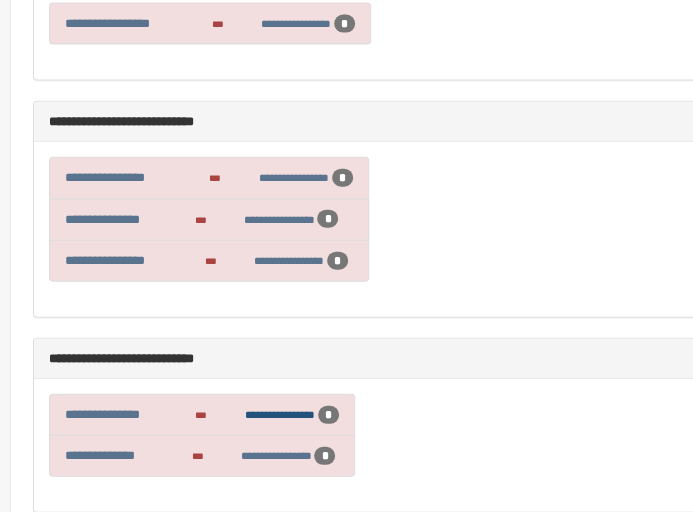 click on "**********" at bounding box center [280, 414] 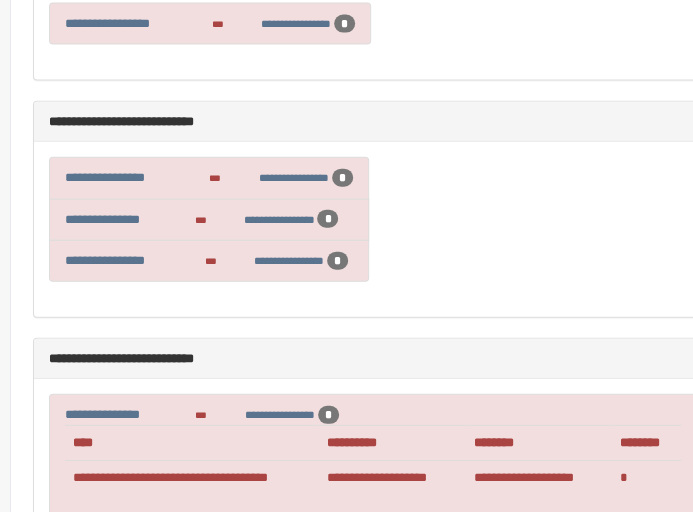 scroll, scrollTop: 1213, scrollLeft: 237, axis: both 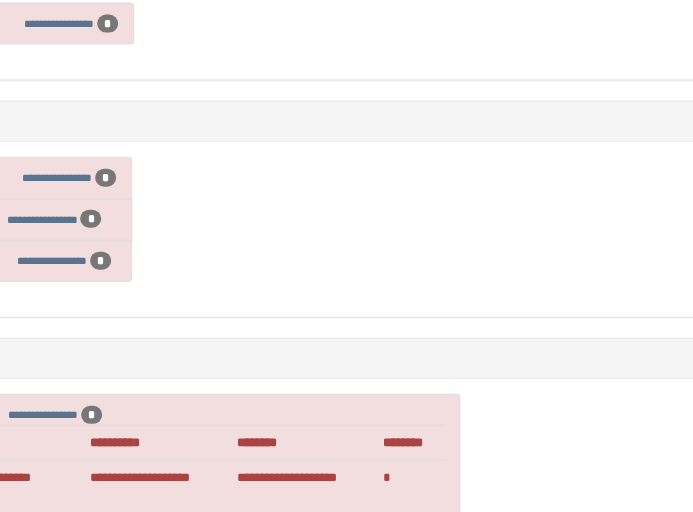 click on "**********" at bounding box center (136, 481) 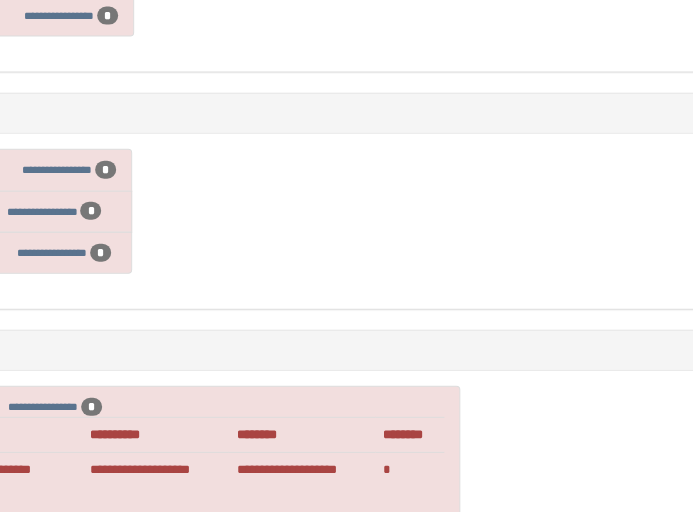 scroll, scrollTop: 1221, scrollLeft: 6, axis: both 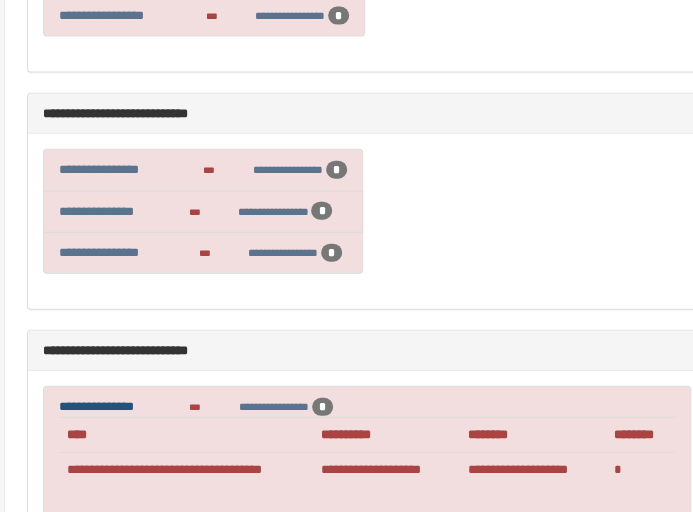 click on "**********" at bounding box center [96, 406] 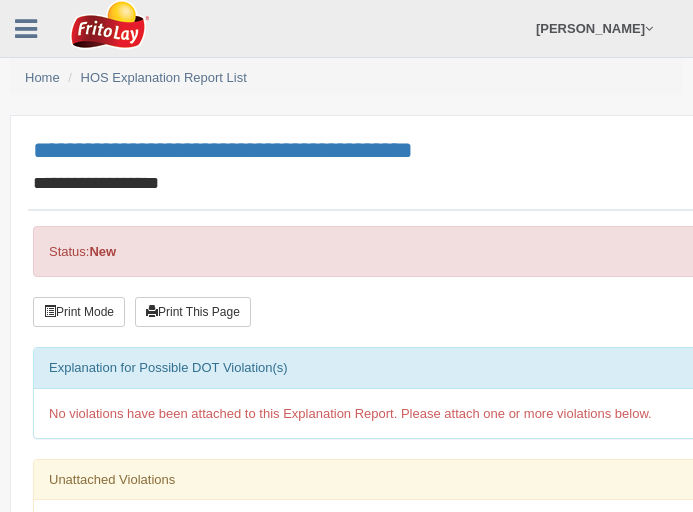 scroll, scrollTop: 0, scrollLeft: 0, axis: both 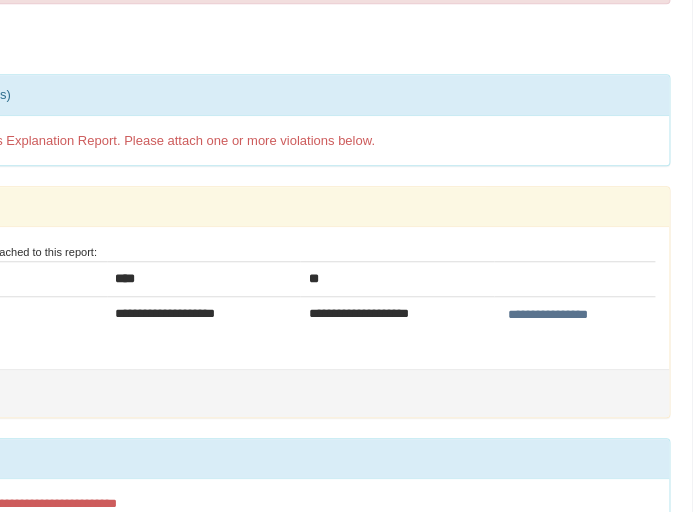 click on "**********" at bounding box center [548, 315] 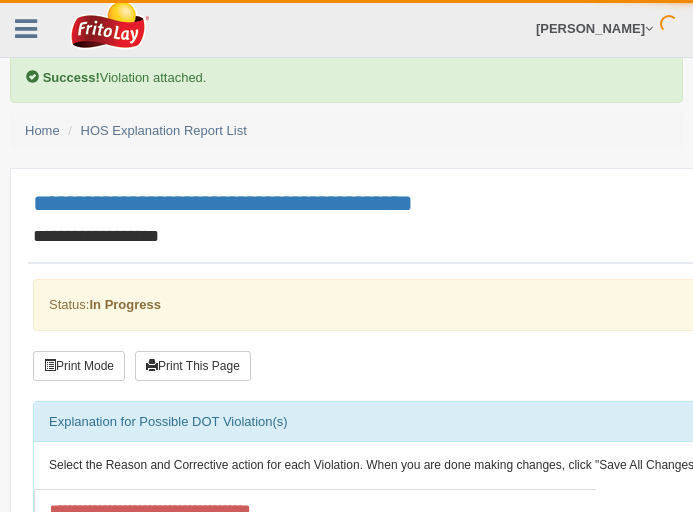 scroll, scrollTop: 0, scrollLeft: 0, axis: both 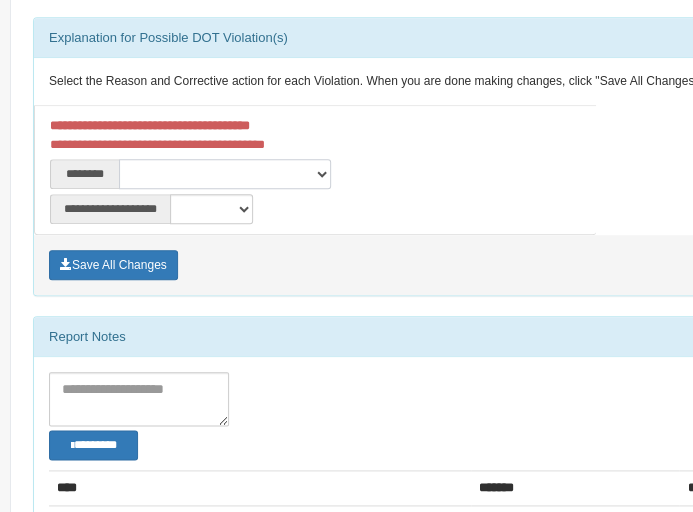 click on "**********" at bounding box center (225, 174) 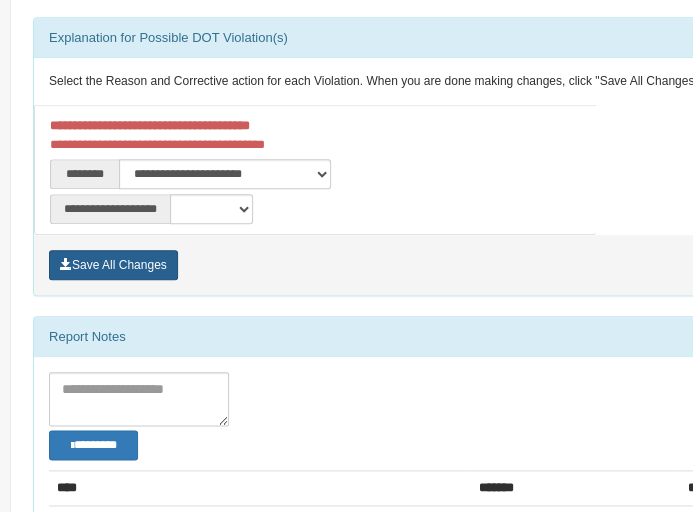 click on "Save All Changes" at bounding box center [113, 265] 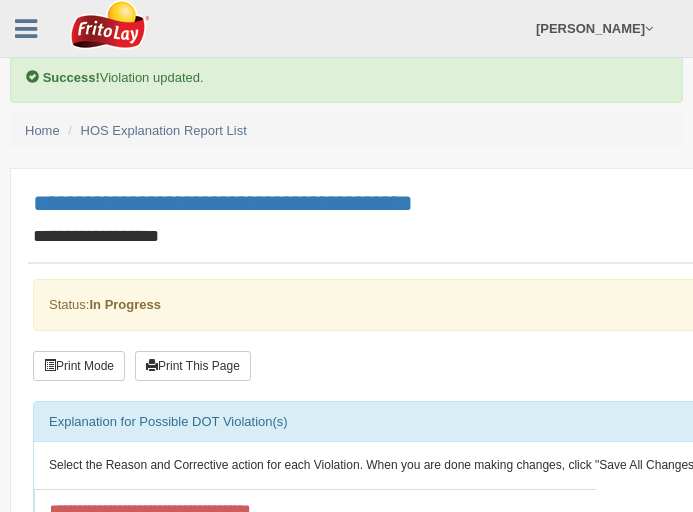 scroll, scrollTop: 0, scrollLeft: 0, axis: both 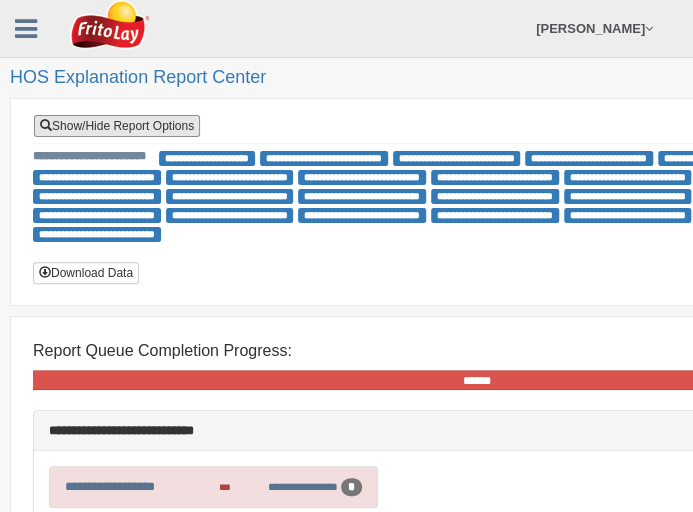 drag, startPoint x: 148, startPoint y: 121, endPoint x: 278, endPoint y: 117, distance: 130.06152 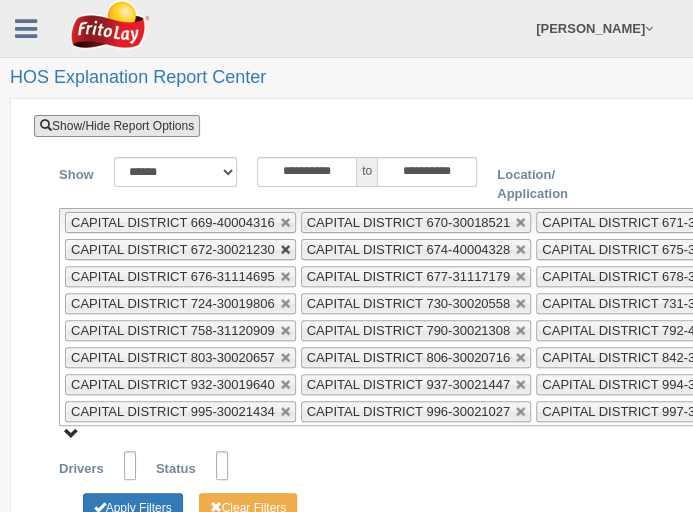 click at bounding box center [286, 223] 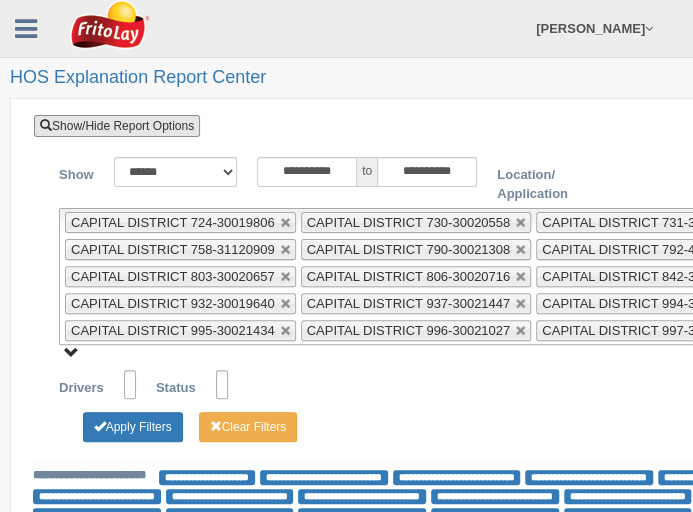 click at bounding box center (286, 223) 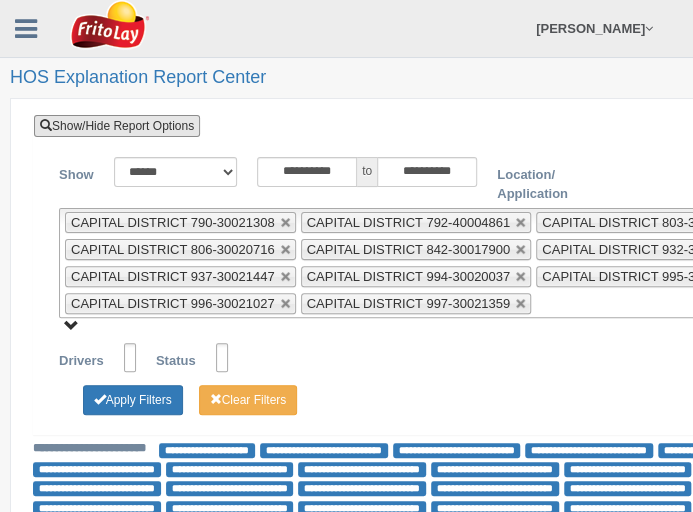 click at bounding box center [286, 223] 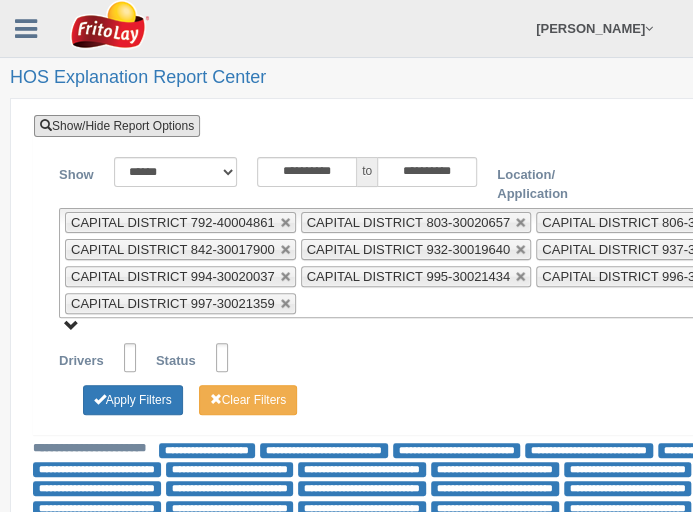 click at bounding box center [286, 223] 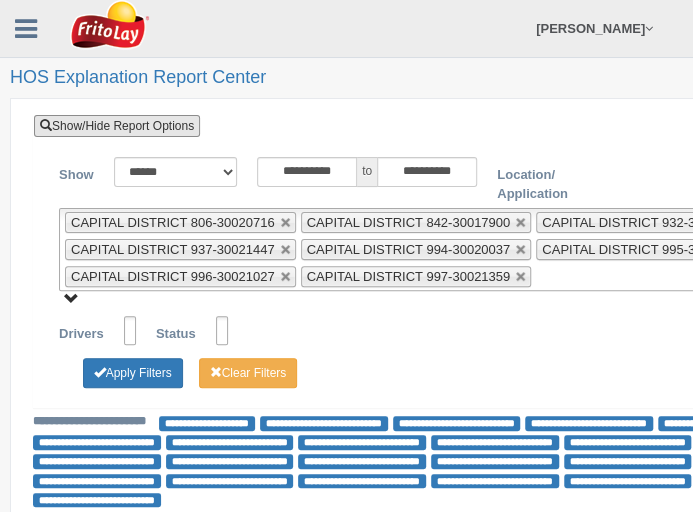 click at bounding box center (286, 223) 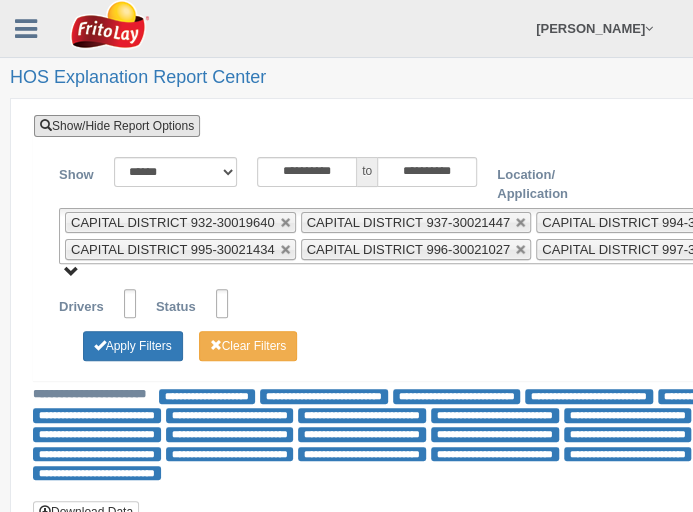 click at bounding box center [286, 223] 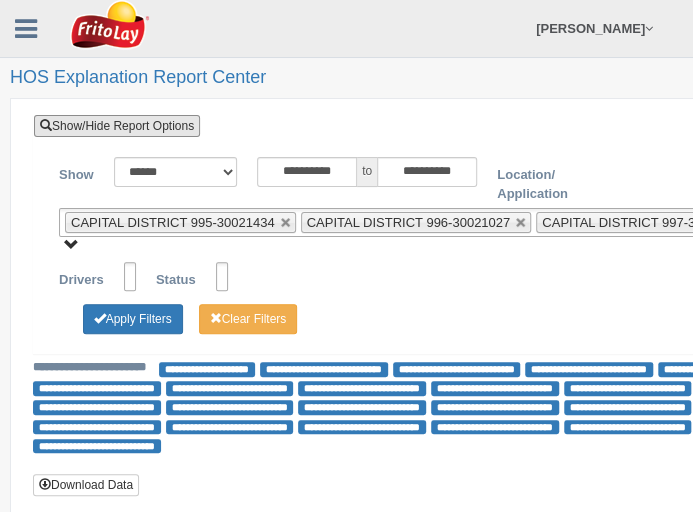 click at bounding box center (286, 223) 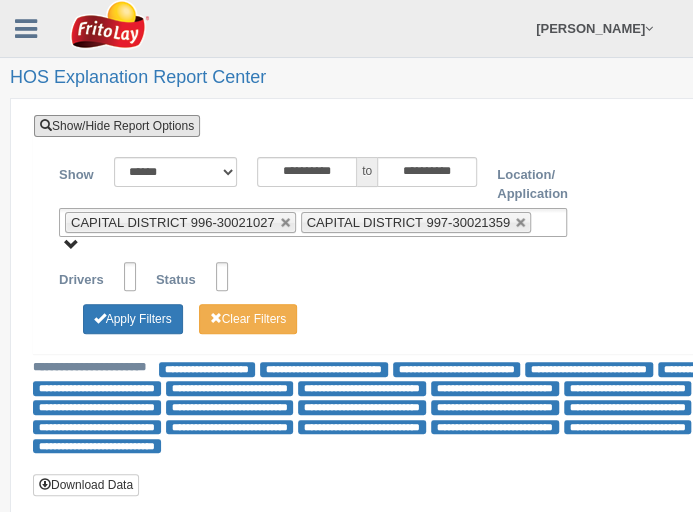 click at bounding box center (286, 223) 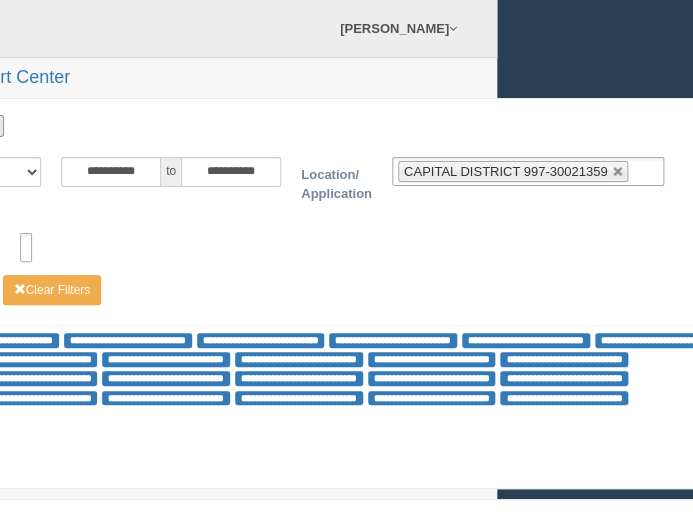 scroll, scrollTop: 0, scrollLeft: 243, axis: horizontal 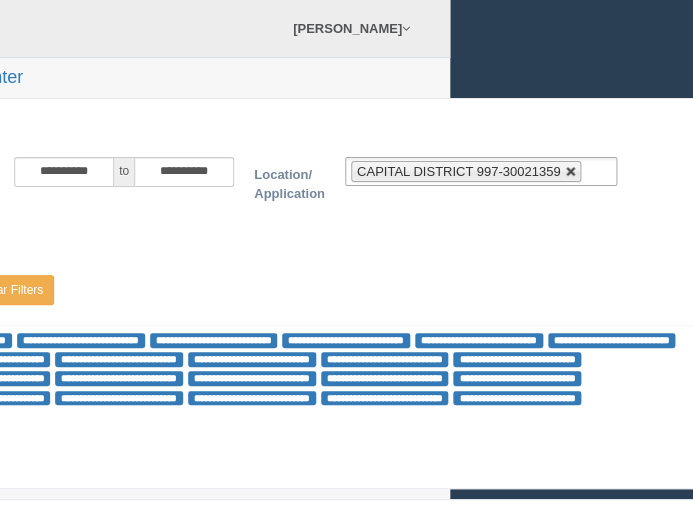 click at bounding box center [571, 172] 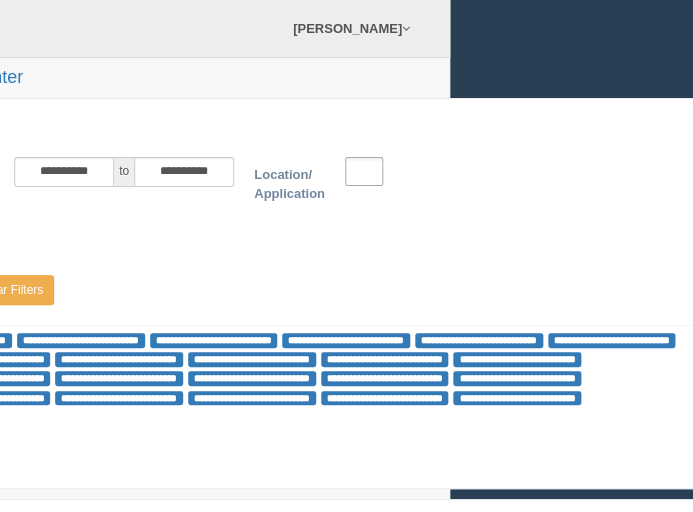 type on "**********" 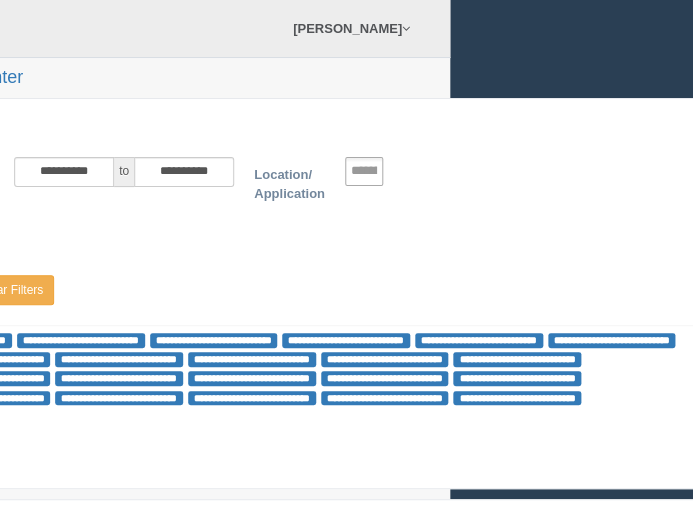 click on "**********" at bounding box center (364, 171) 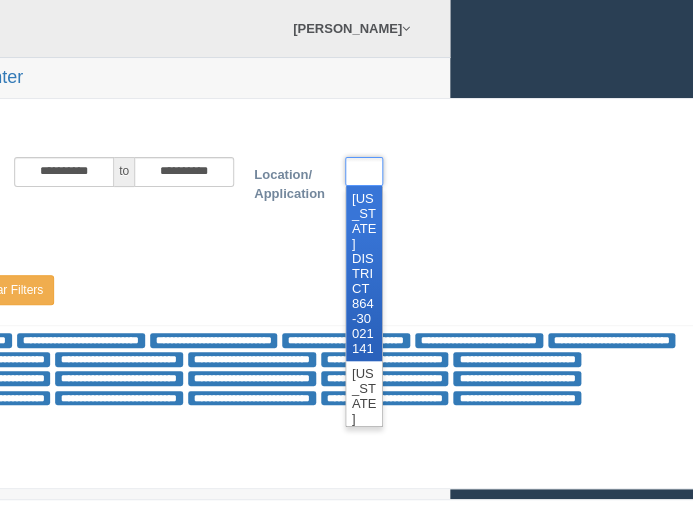 scroll, scrollTop: 160, scrollLeft: 0, axis: vertical 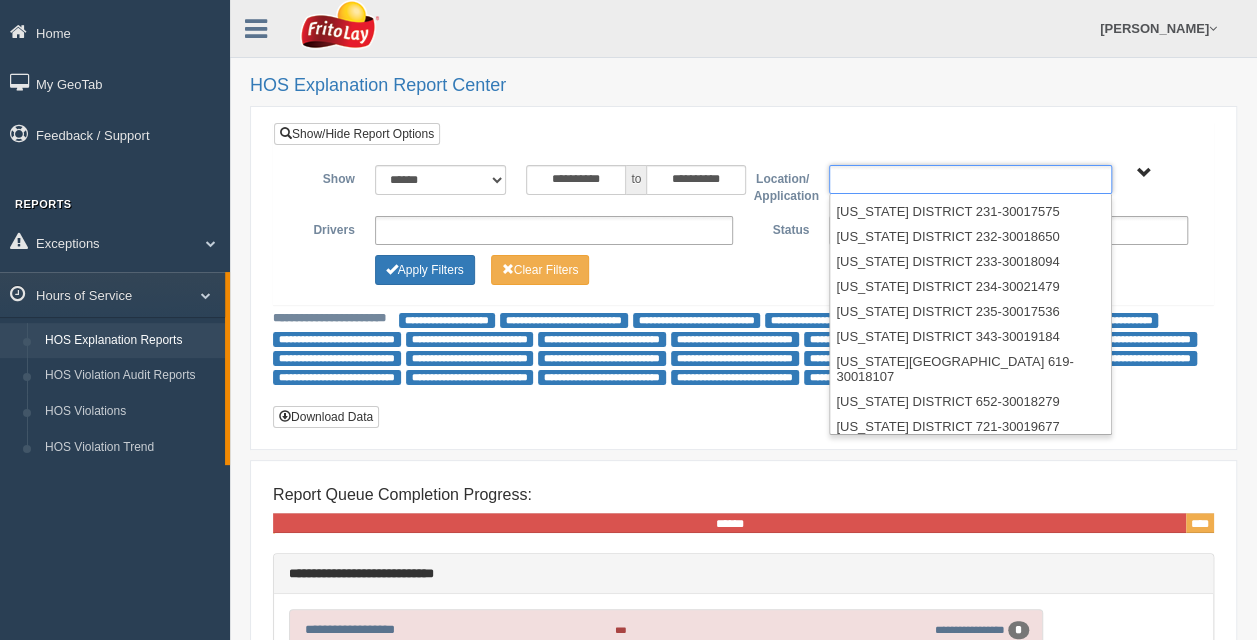 click on "**********" at bounding box center (743, 227) 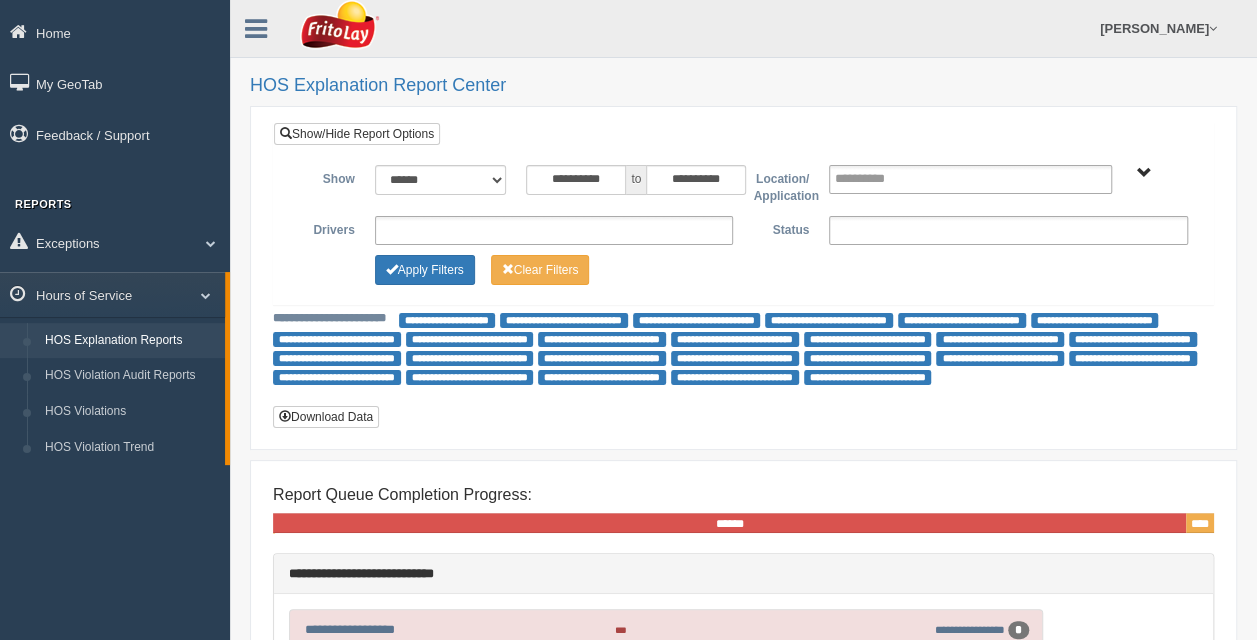 click on "RETAIL SALES" at bounding box center [1144, 173] 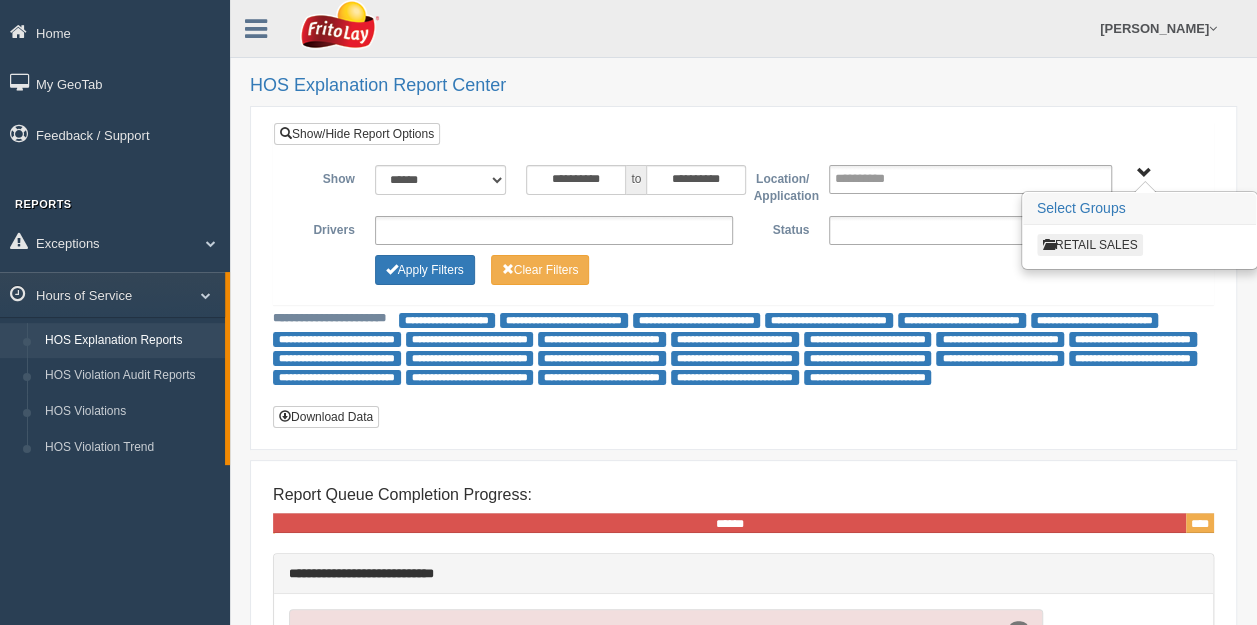 click on "RETAIL SALES" at bounding box center [1090, 245] 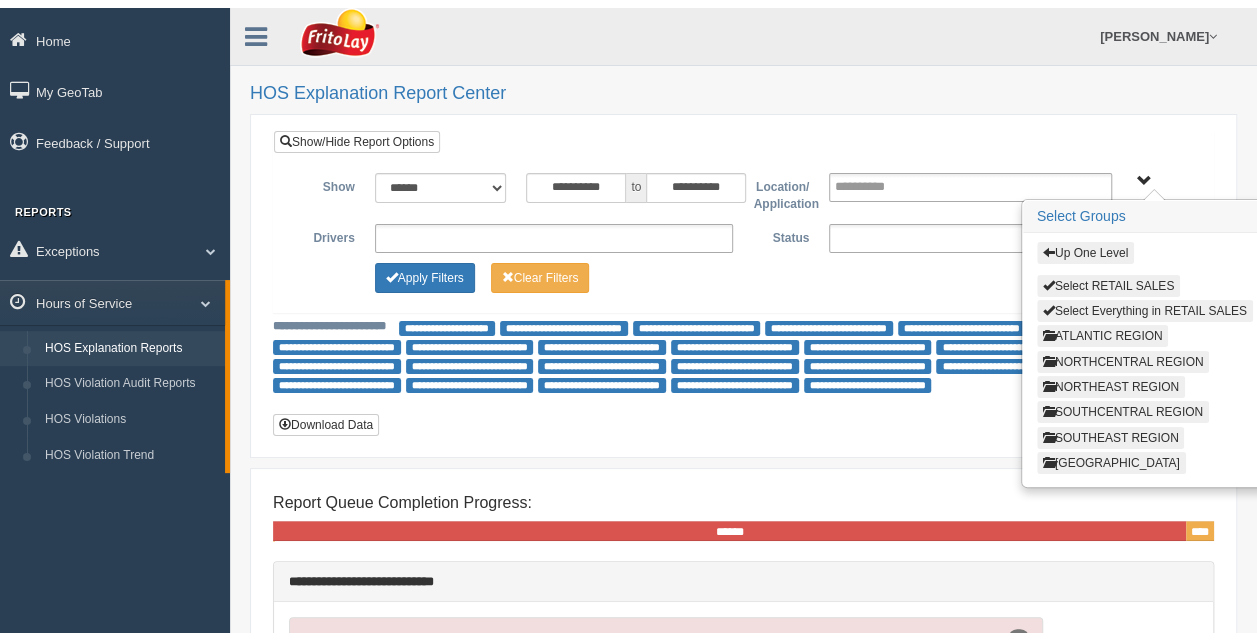 scroll, scrollTop: 0, scrollLeft: 0, axis: both 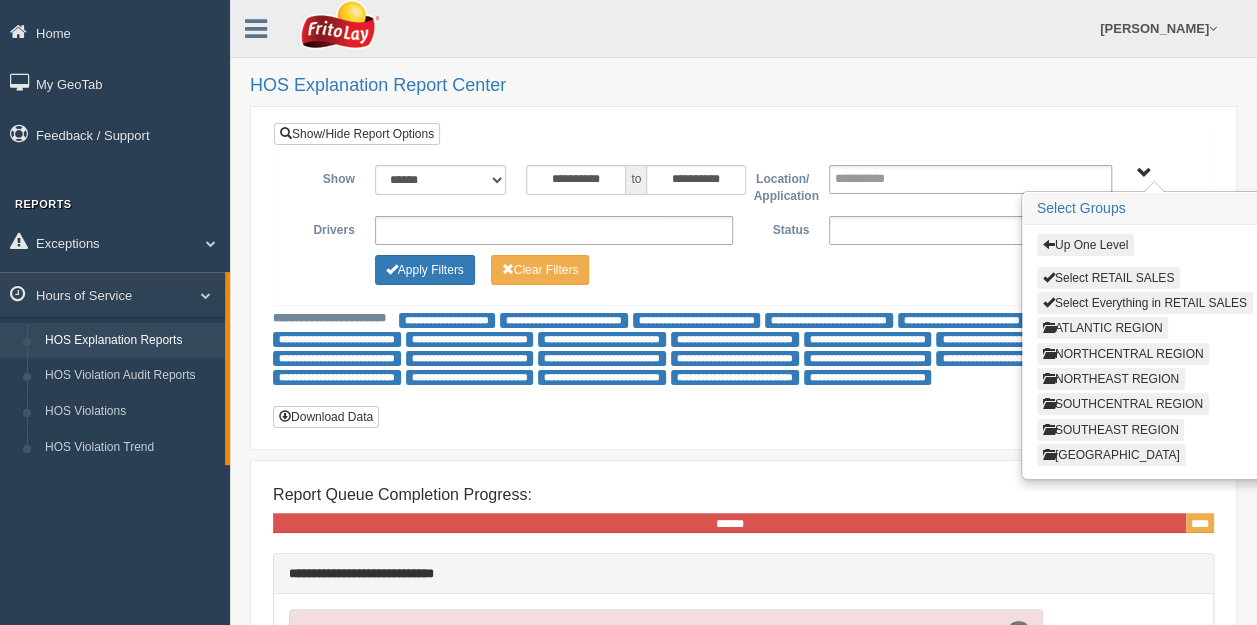 click on "ATLANTIC REGION" at bounding box center (1103, 328) 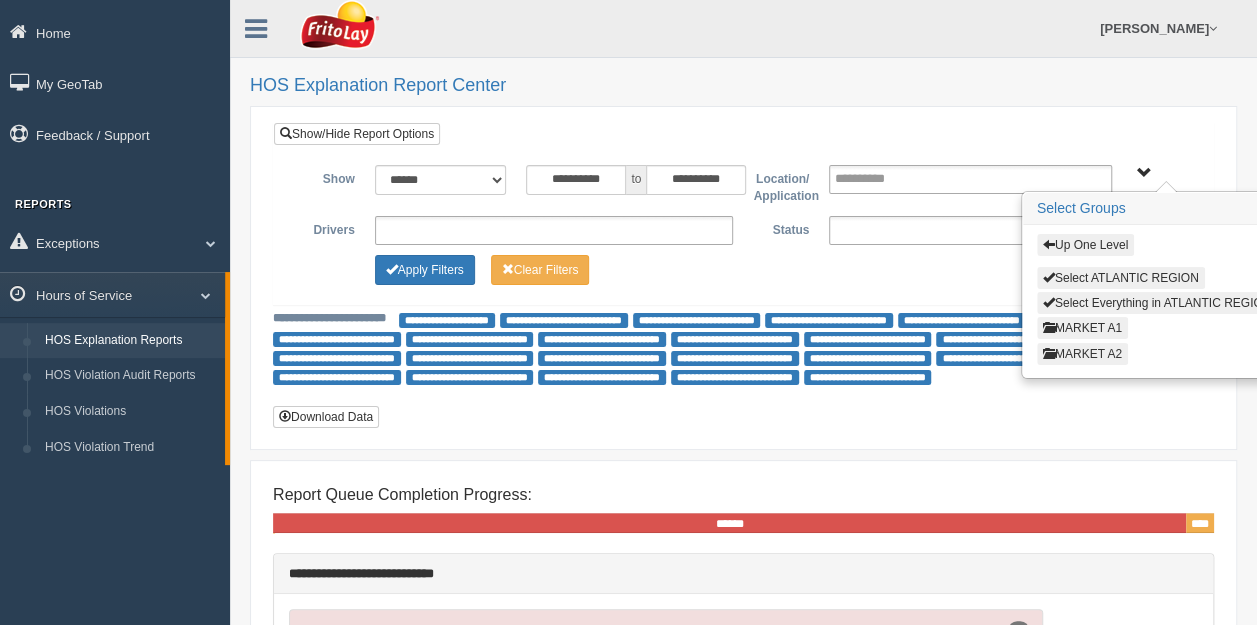 click on "MARKET A2" at bounding box center [1082, 354] 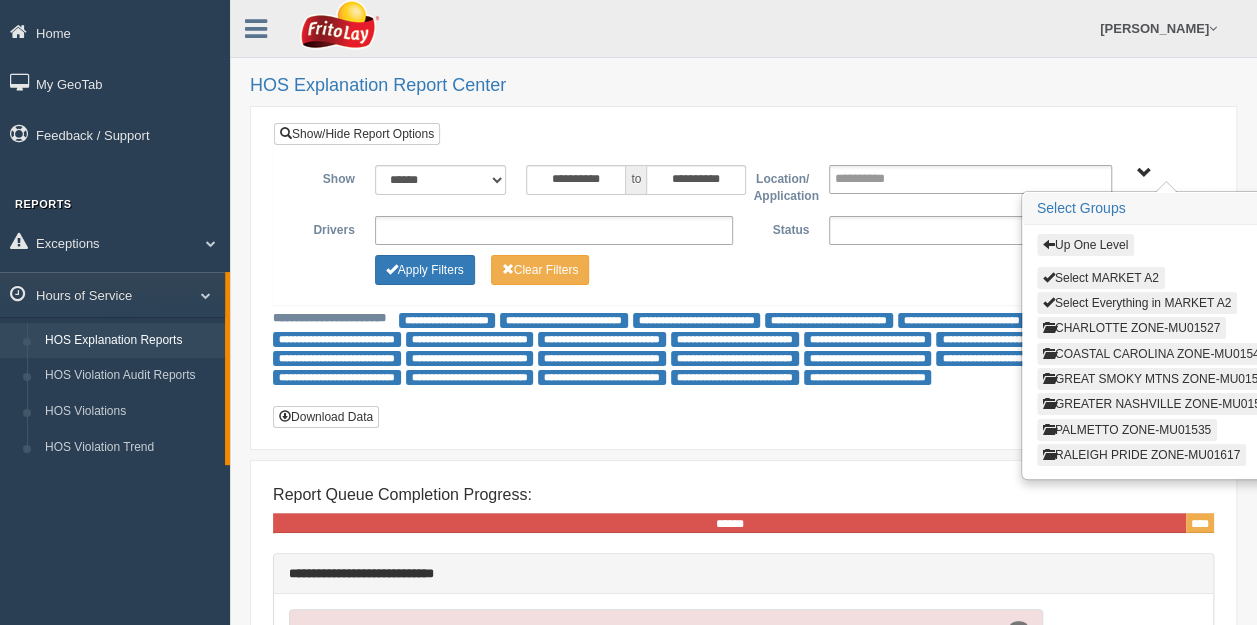 click on "COASTAL CAROLINA ZONE-MU01546" at bounding box center [1154, 354] 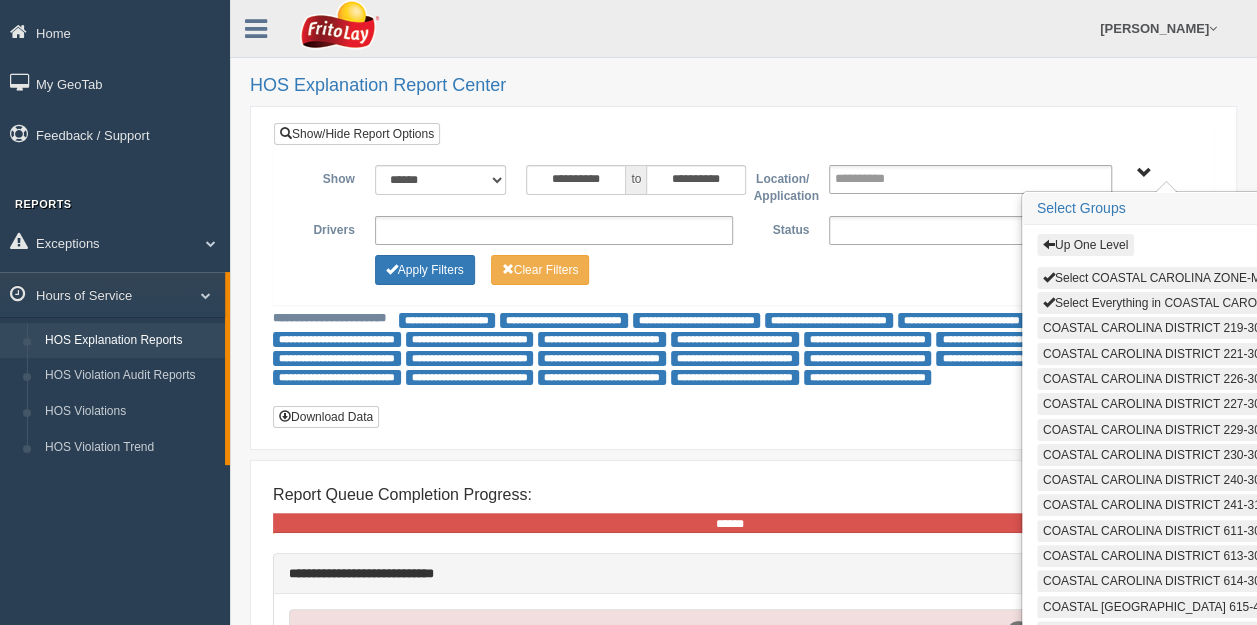 click on "Select Everything in COASTAL CAROLINA ZONE-MU01546" at bounding box center [1209, 303] 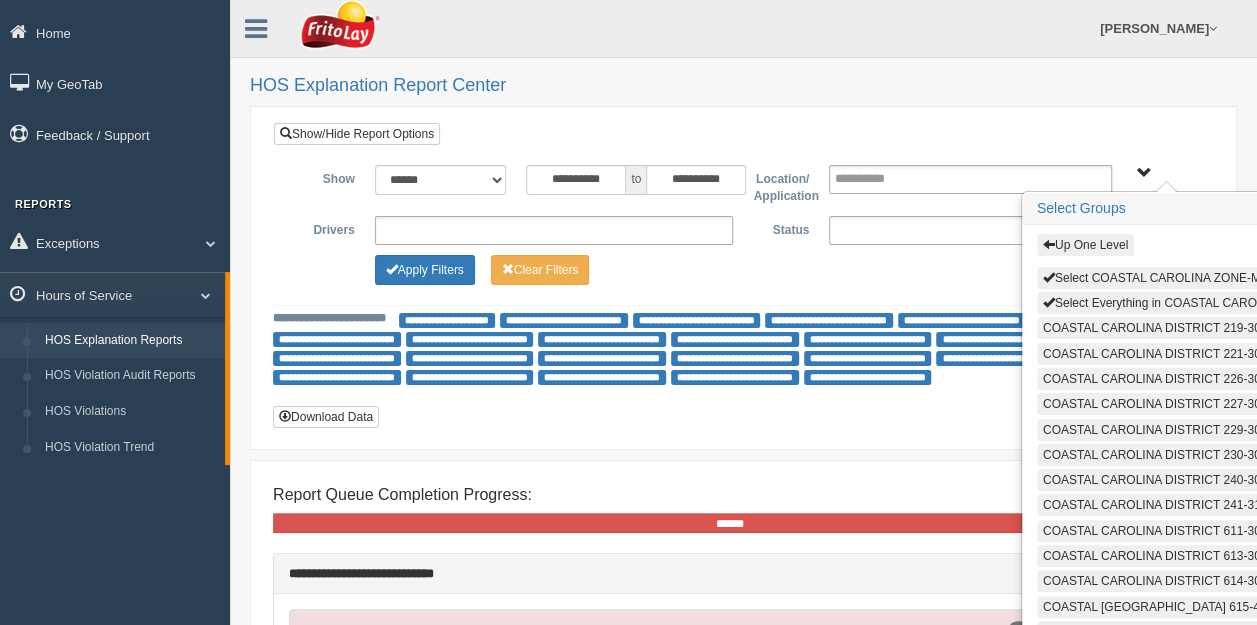 type 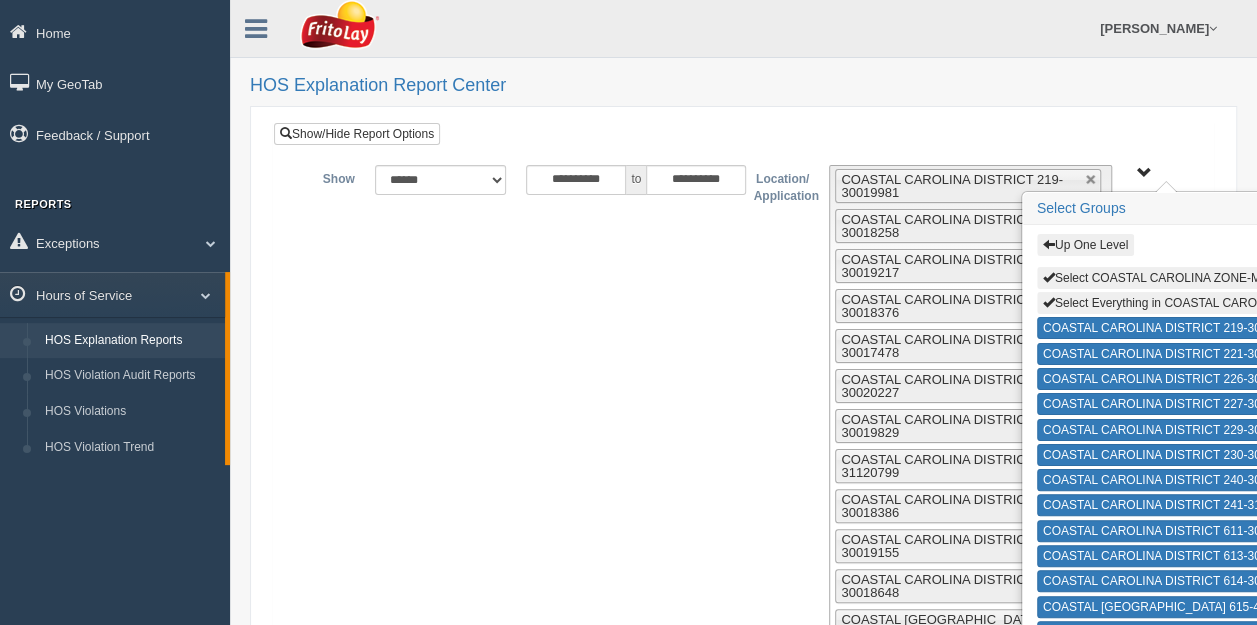 click on "Up One Level  Select COASTAL CAROLINA ZONE-MU01546  Select Everything in COASTAL CAROLINA ZONE-MU01546 COASTAL CAROLINA DISTRICT 219-30019981 COASTAL [GEOGRAPHIC_DATA] 221-30018258 COASTAL [GEOGRAPHIC_DATA] 226-30019217 COASTAL [GEOGRAPHIC_DATA] 227-30018376 COASTAL [GEOGRAPHIC_DATA] 229-30017478 COASTAL [GEOGRAPHIC_DATA] 230-30020227 COASTAL [GEOGRAPHIC_DATA] 240-30019829 COASTAL [GEOGRAPHIC_DATA] 241-31120799 COASTAL [GEOGRAPHIC_DATA] 611-30018386 COASTAL [GEOGRAPHIC_DATA] 613-30019155 COASTAL [GEOGRAPHIC_DATA] 614-30018648 COASTAL [GEOGRAPHIC_DATA] 615-40000023 COASTAL [GEOGRAPHIC_DATA] 623-30018121 COASTAL CAROLINA DISTRICT 627-30017390 COASTAL [GEOGRAPHIC_DATA] 754-30019412 COASTAL [GEOGRAPHIC_DATA] 784-30020703 COASTAL [GEOGRAPHIC_DATA] 820-40004471 COASTAL [GEOGRAPHIC_DATA] 821-30017489 COASTAL CAROLINA DISTRICT 822-30021270 COASTAL [GEOGRAPHIC_DATA] 825-40004754" at bounding box center [1144, 173] 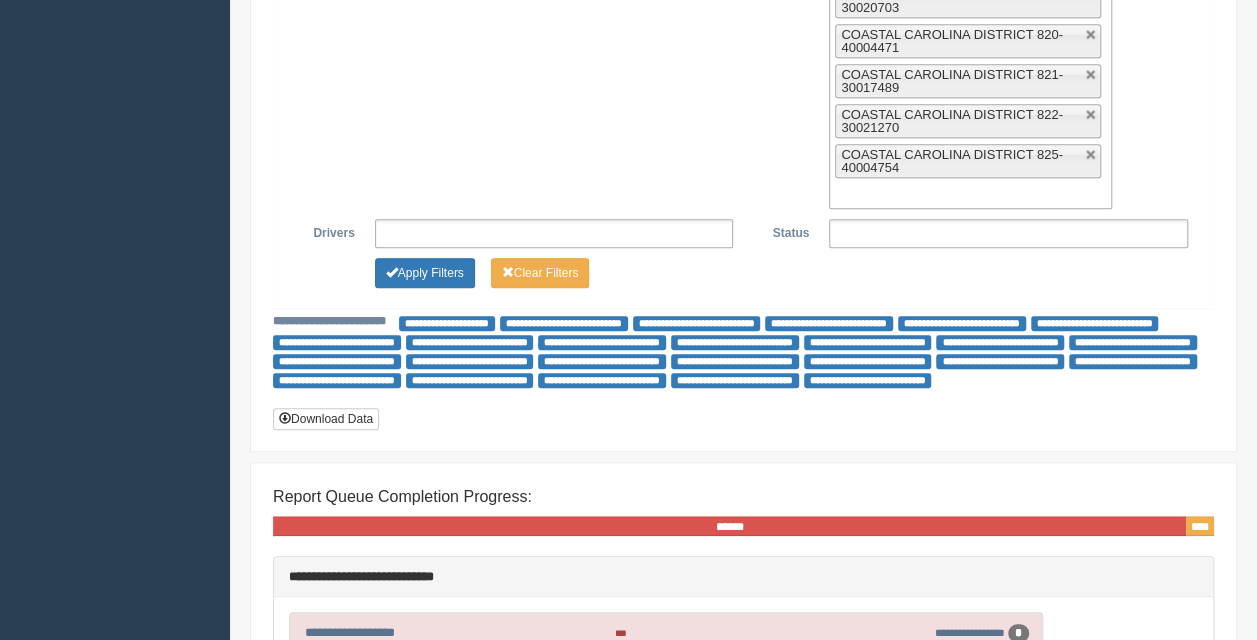 scroll, scrollTop: 755, scrollLeft: 0, axis: vertical 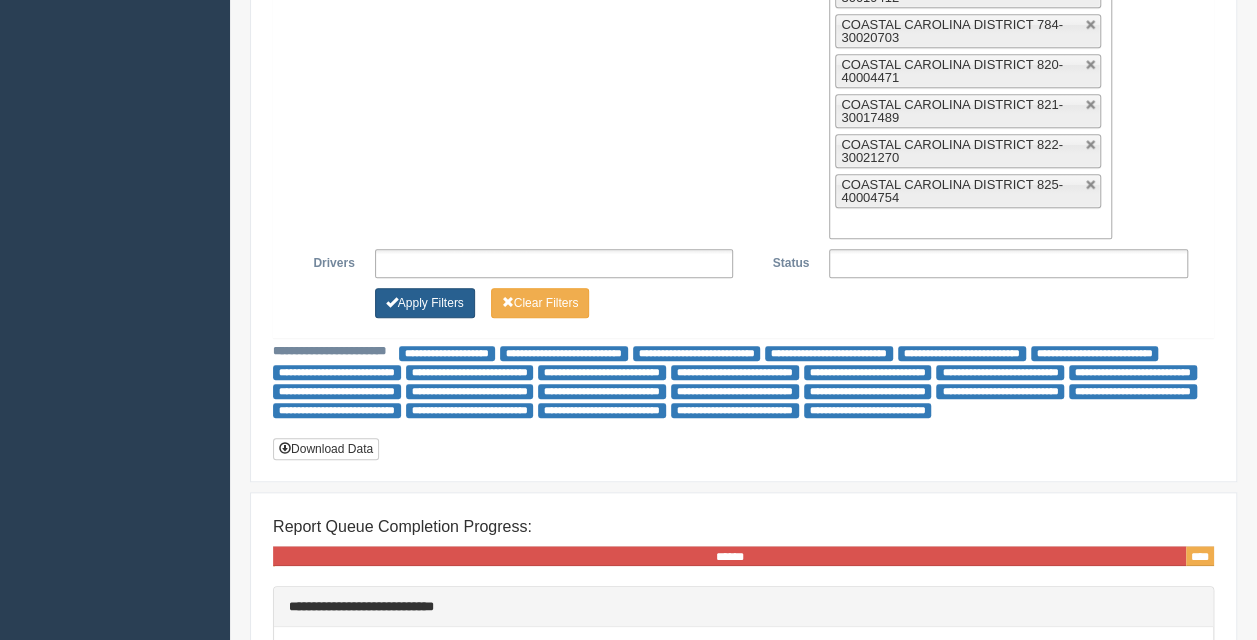 click on "Apply Filters" at bounding box center (425, 303) 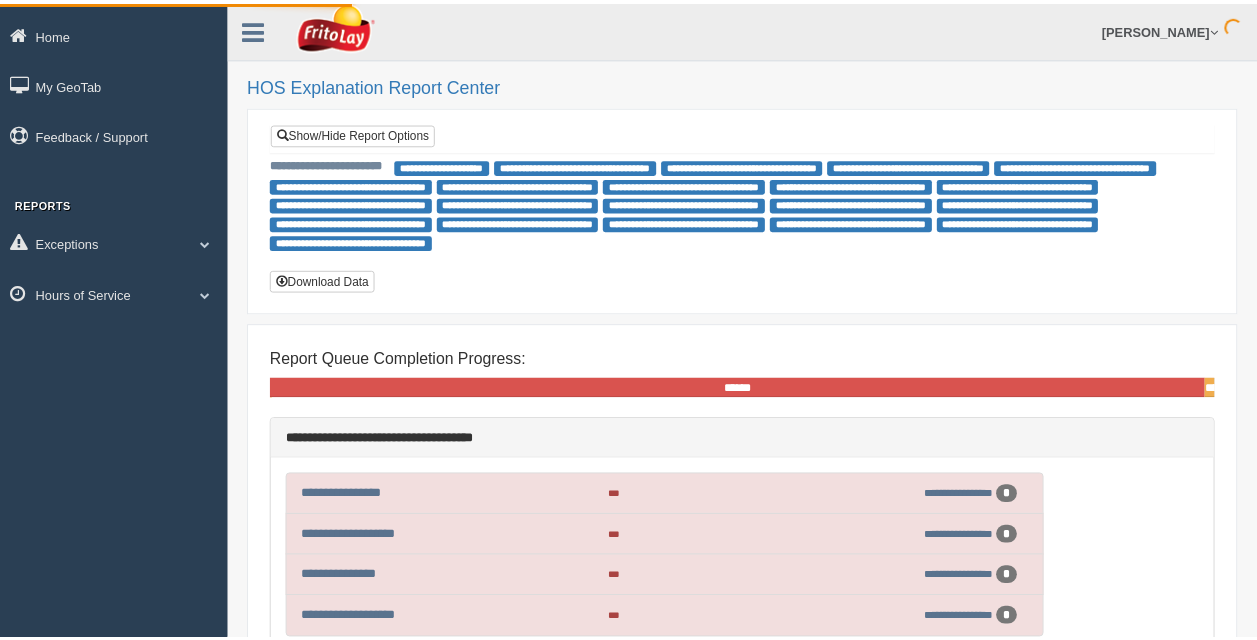 scroll, scrollTop: 0, scrollLeft: 0, axis: both 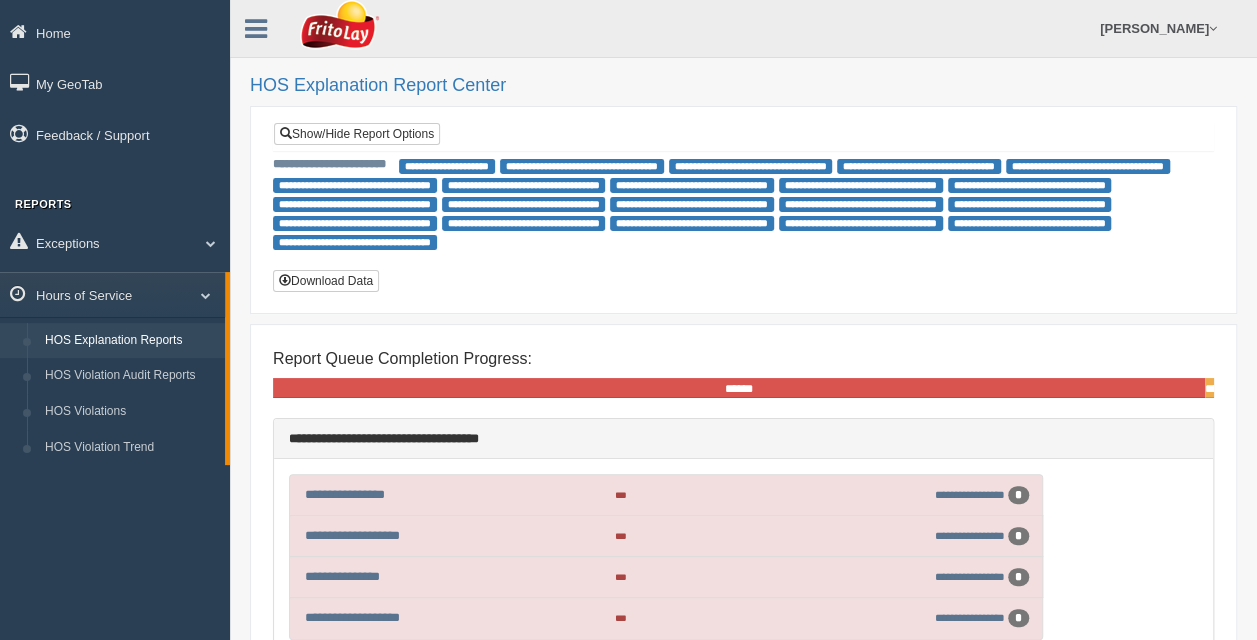 click on "**********" at bounding box center (743, 213) 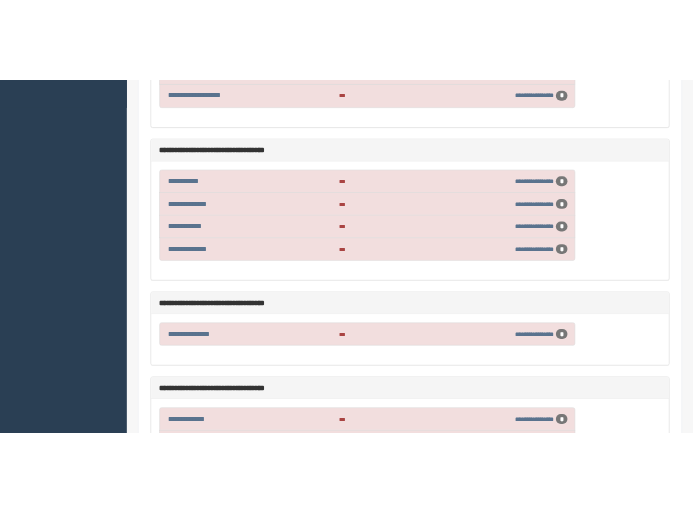 scroll, scrollTop: 604, scrollLeft: 0, axis: vertical 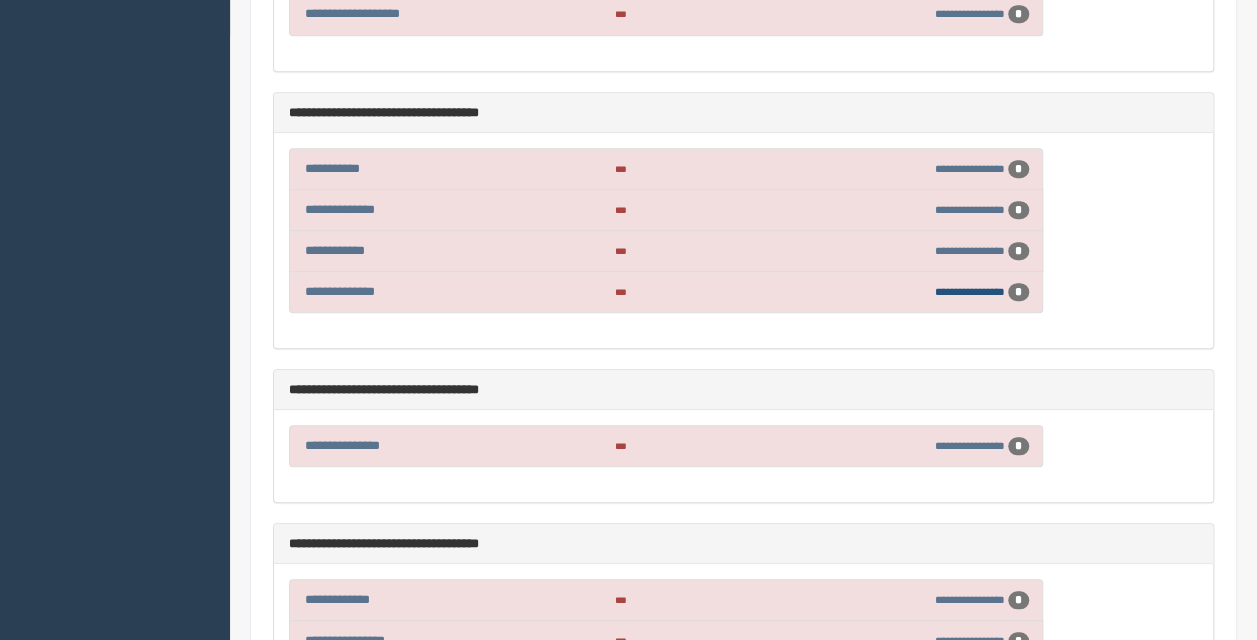 click on "**********" at bounding box center (970, 291) 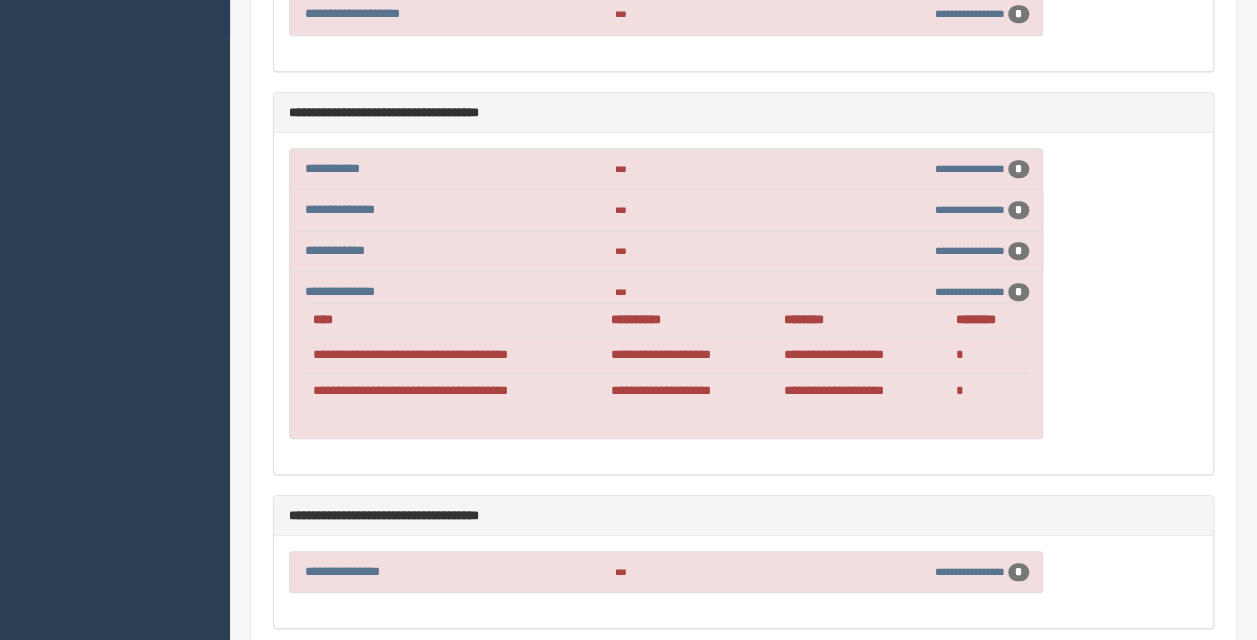 drag, startPoint x: 852, startPoint y: 470, endPoint x: 502, endPoint y: 373, distance: 363.19278 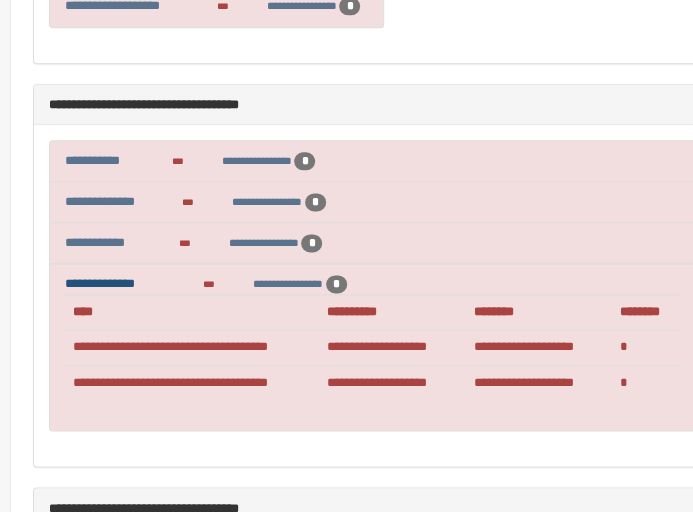 drag, startPoint x: 115, startPoint y: 266, endPoint x: 331, endPoint y: 436, distance: 274.8745 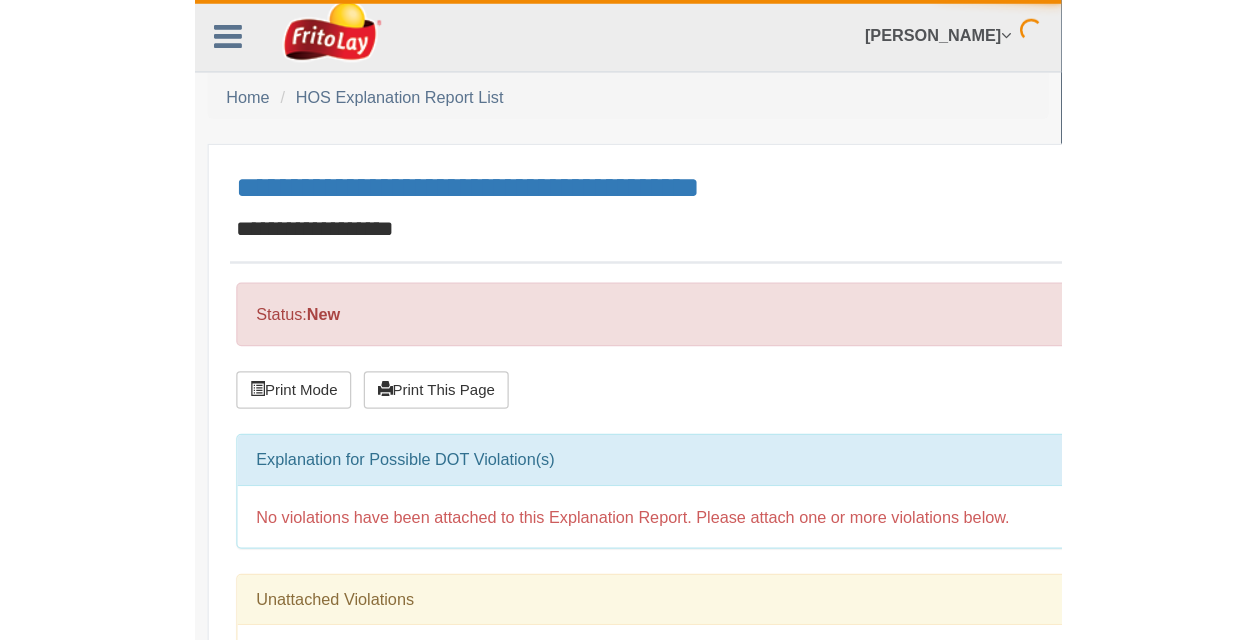 scroll, scrollTop: 0, scrollLeft: 0, axis: both 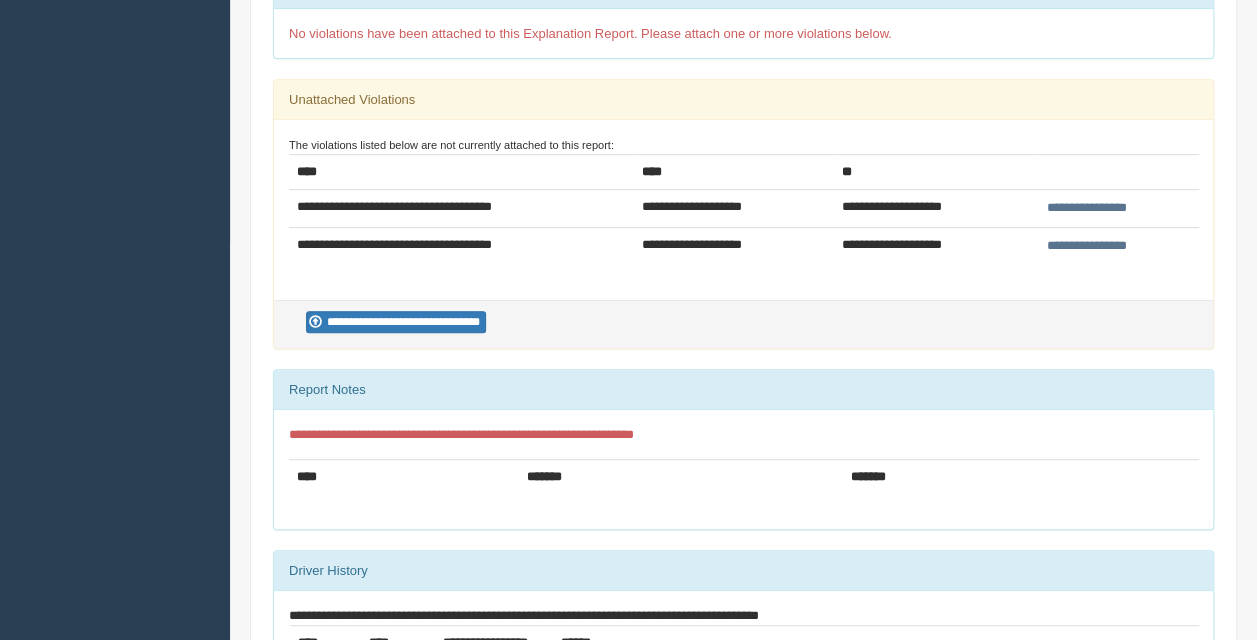 click on "**********" at bounding box center [1087, 208] 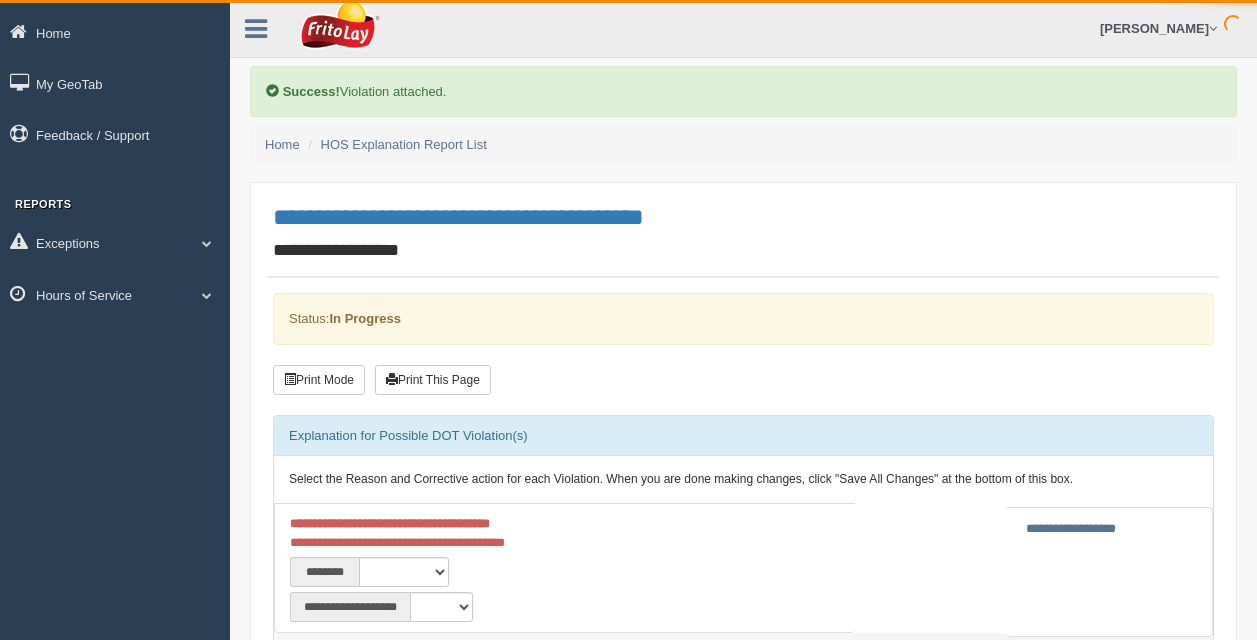 scroll, scrollTop: 0, scrollLeft: 0, axis: both 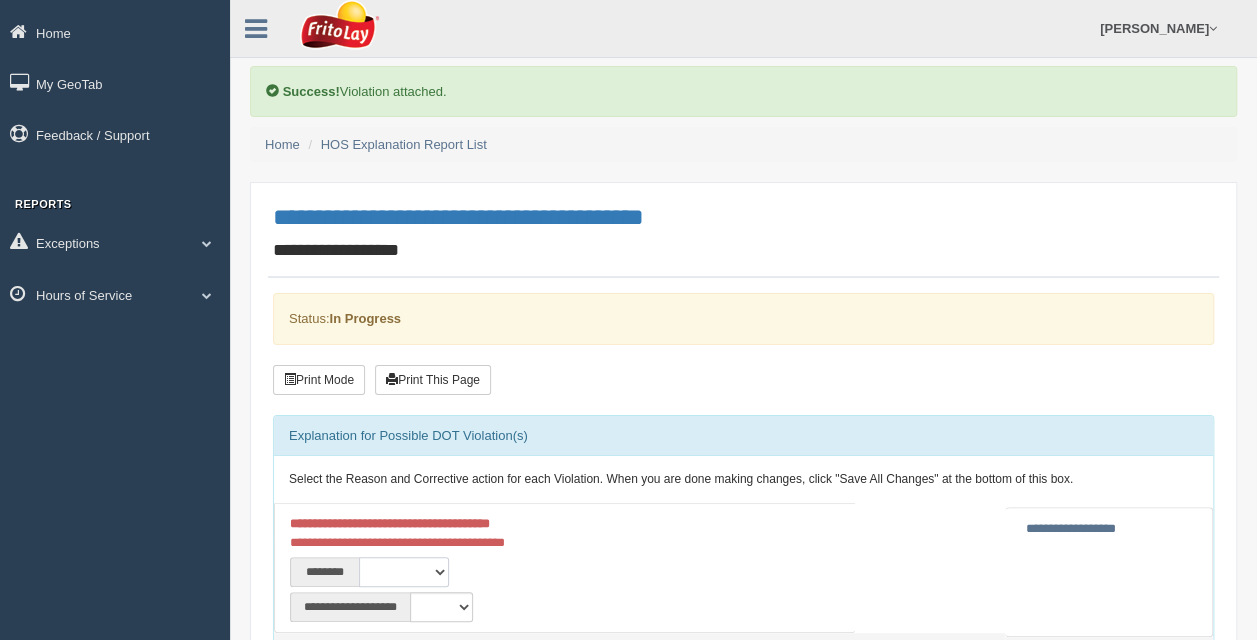 click on "**********" at bounding box center (404, 572) 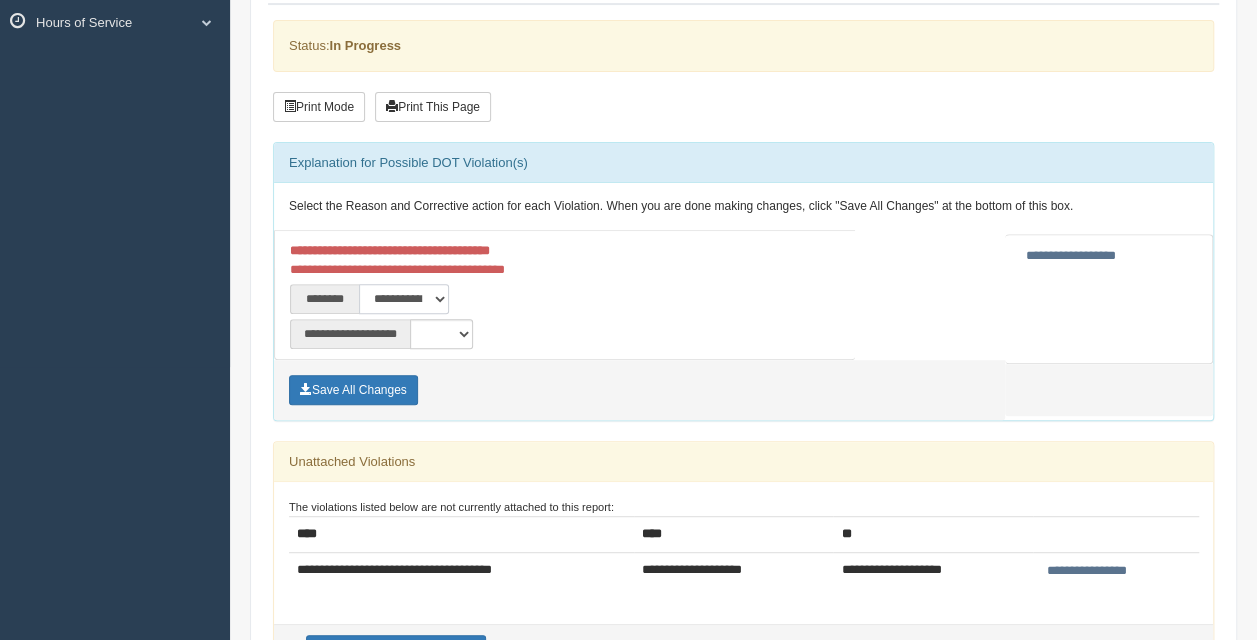 scroll, scrollTop: 282, scrollLeft: 0, axis: vertical 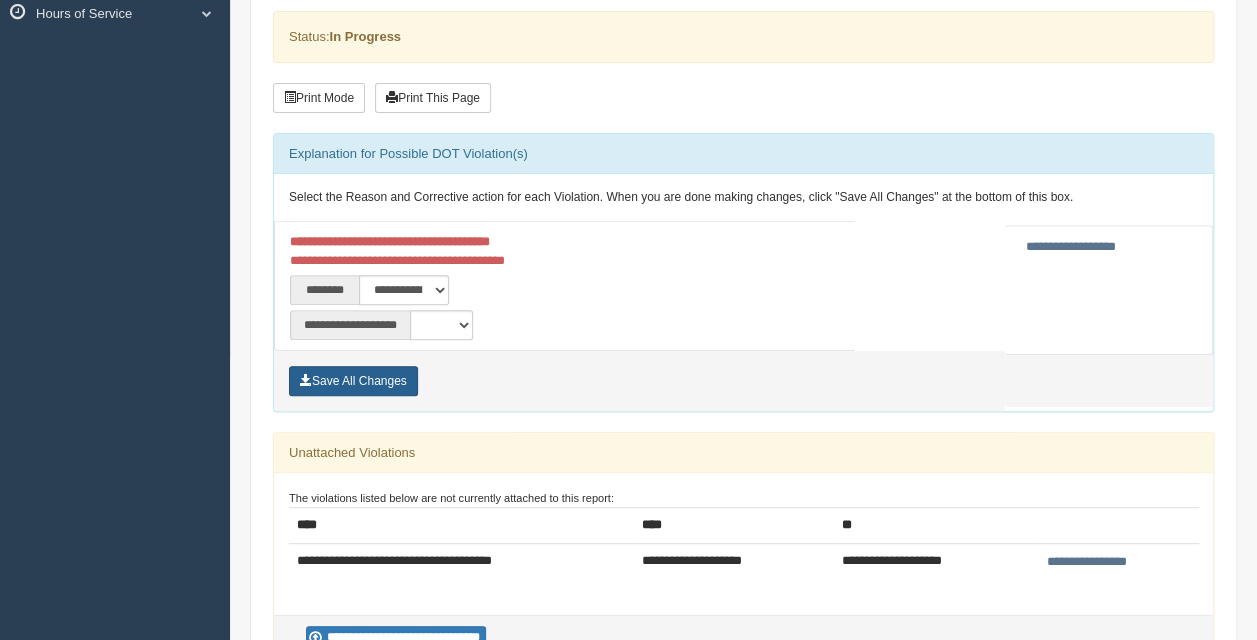 click on "Save All Changes" at bounding box center (353, 381) 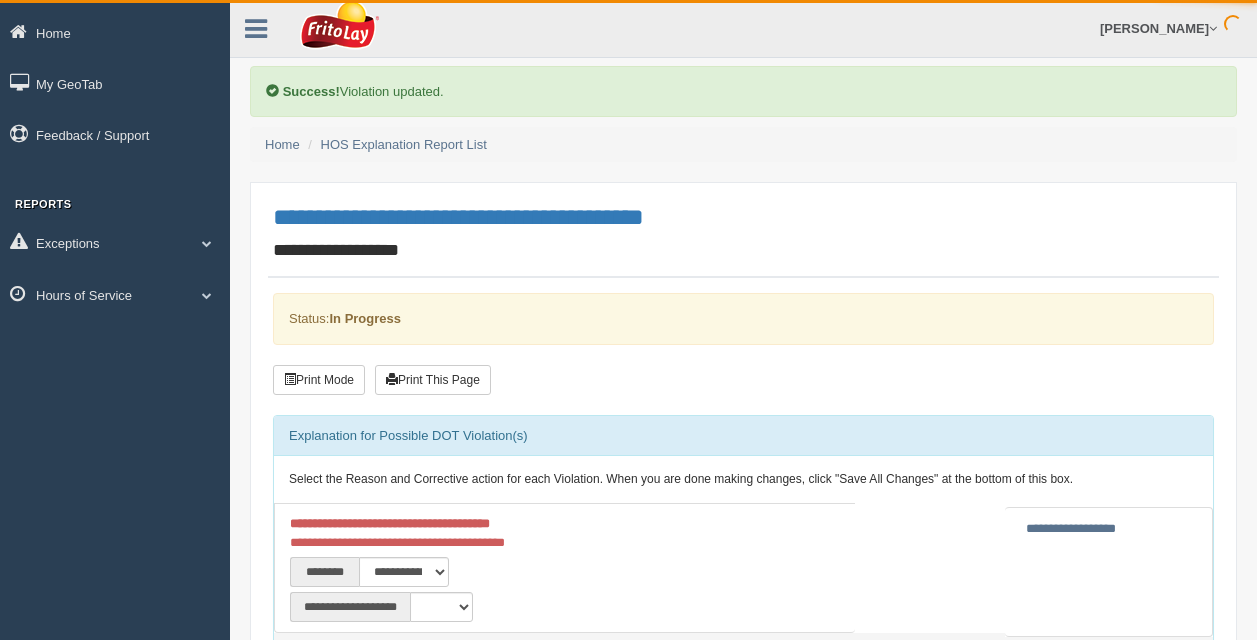 scroll, scrollTop: 0, scrollLeft: 0, axis: both 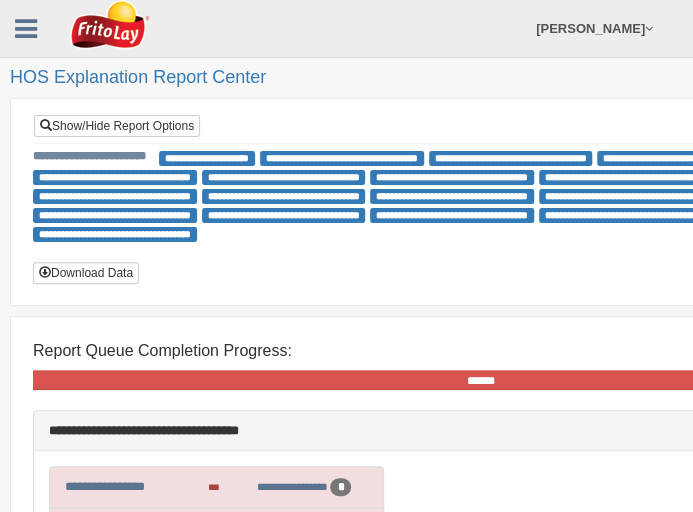 click on "**********" at bounding box center [490, 205] 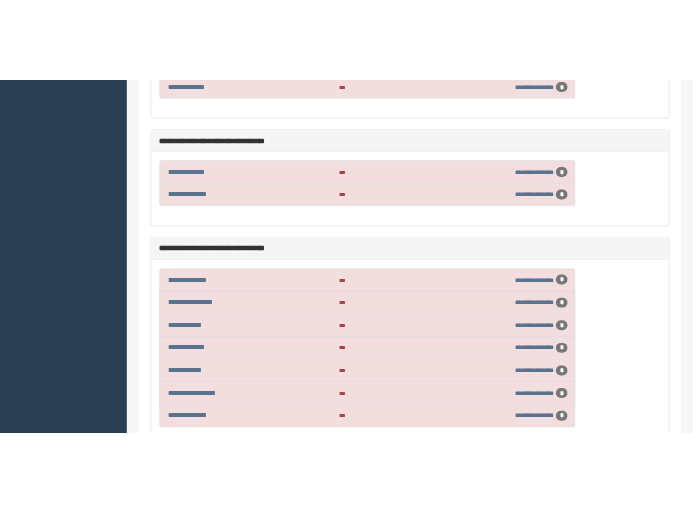 scroll, scrollTop: 2421, scrollLeft: 0, axis: vertical 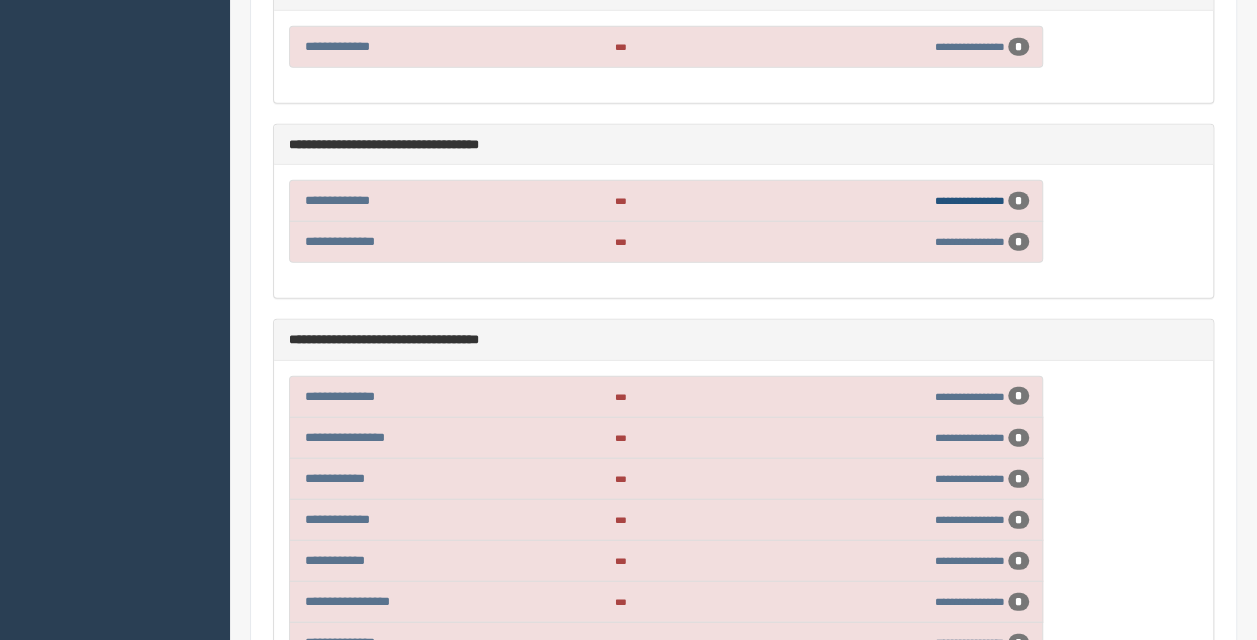 click on "**********" at bounding box center [970, 200] 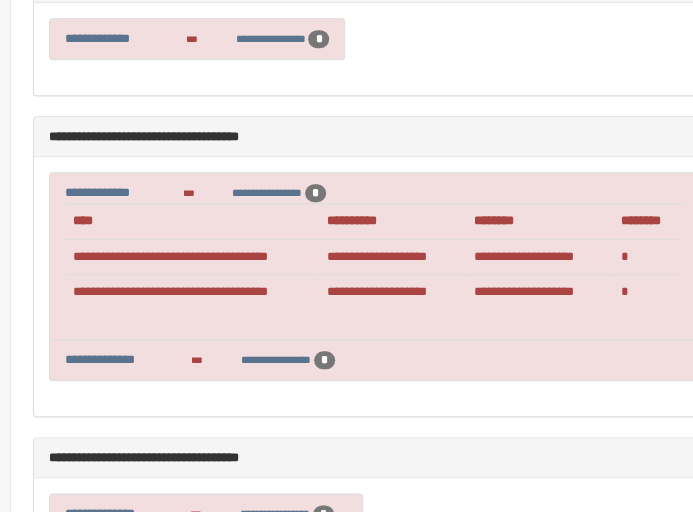 drag, startPoint x: 503, startPoint y: 363, endPoint x: 249, endPoint y: 273, distance: 269.47357 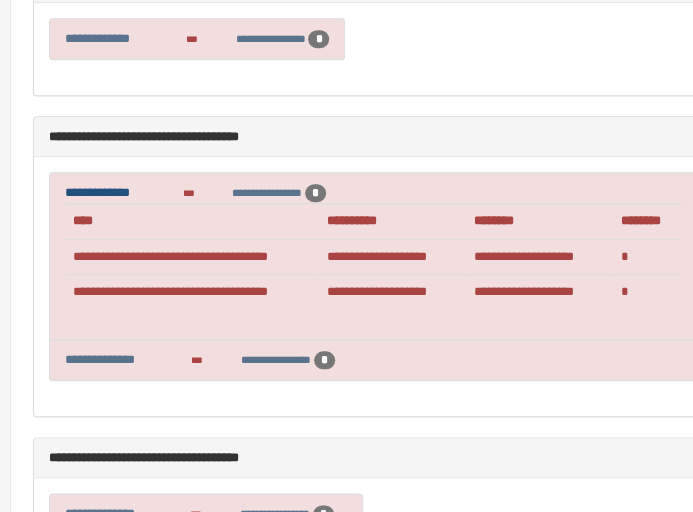 click on "**********" at bounding box center [97, 192] 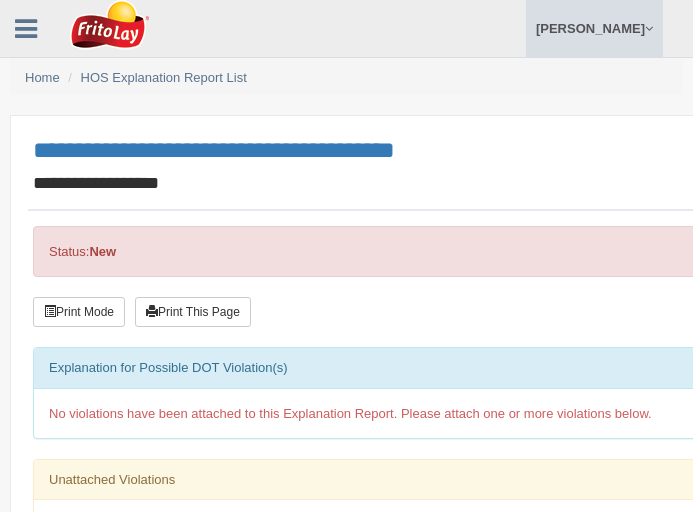 scroll, scrollTop: 0, scrollLeft: 0, axis: both 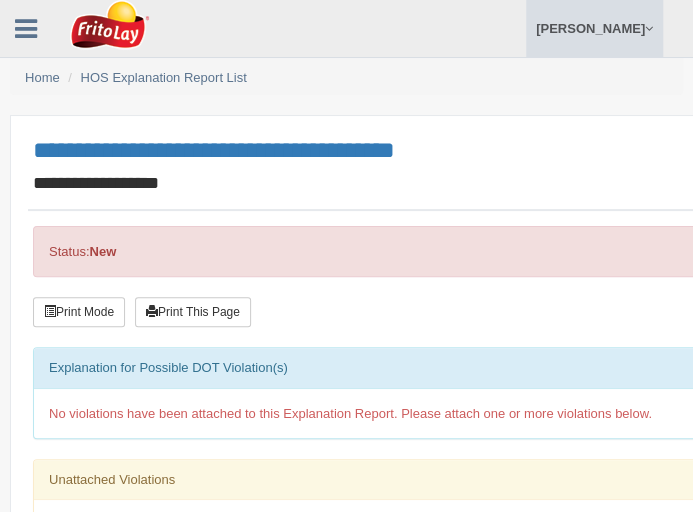 click on "Home
My GeoTab
Feedback / Support
Reports
Exceptions
Critical Engine Events
Critical Engine Event Trend
Safety Exceptions
Safety Exception Trend
Hours of Service
HOS Explanation Reports
HOS Violation Audit Reports
HOS Violations
HOS Violation Trend
[PERSON_NAME]
Feedback/Support
Log Off
Home" at bounding box center (346, 1000) 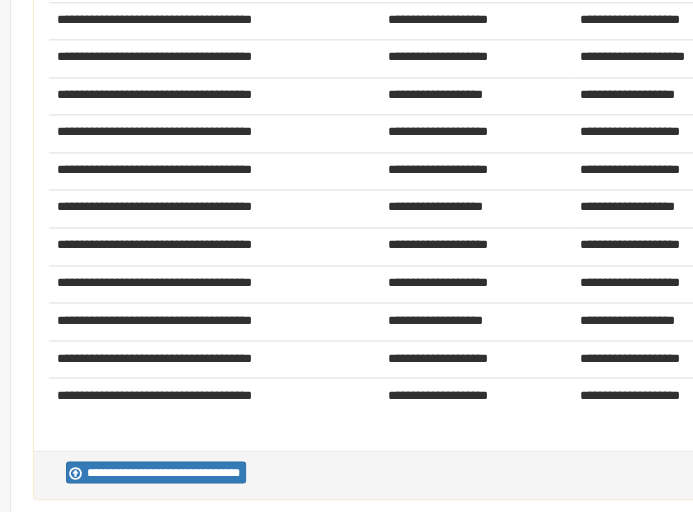 scroll, scrollTop: 740, scrollLeft: 0, axis: vertical 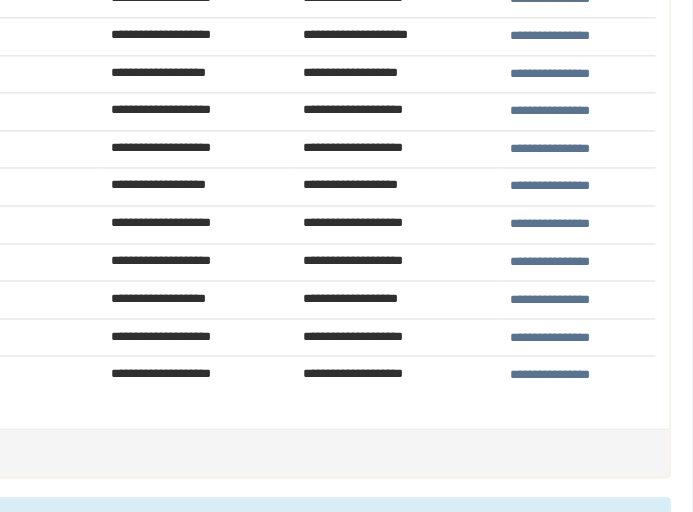 click on "**********" at bounding box center [550, 374] 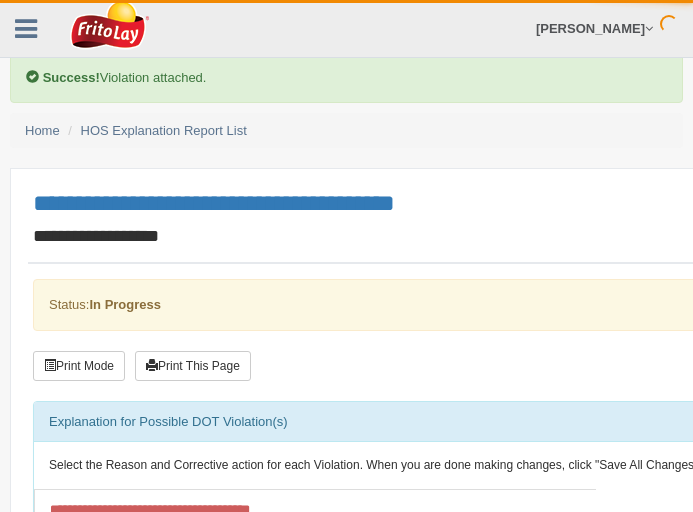 scroll, scrollTop: 0, scrollLeft: 0, axis: both 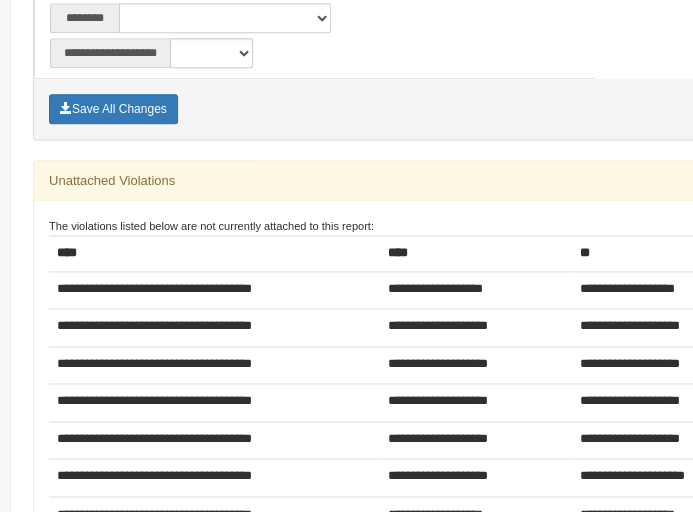 click on "**********" at bounding box center [225, 18] 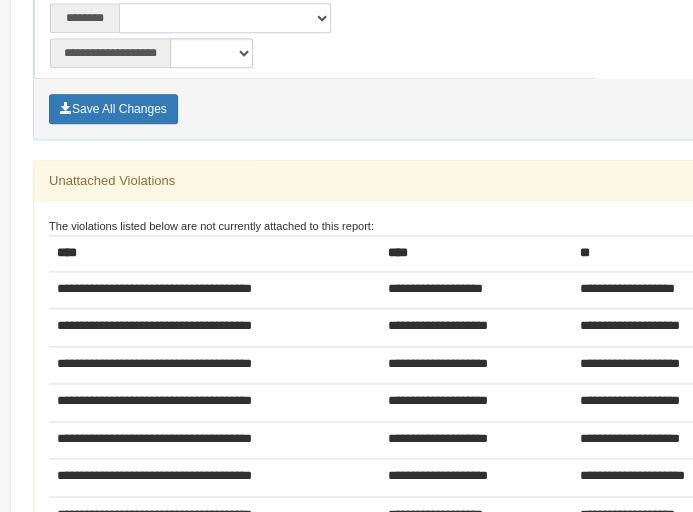 select on "****" 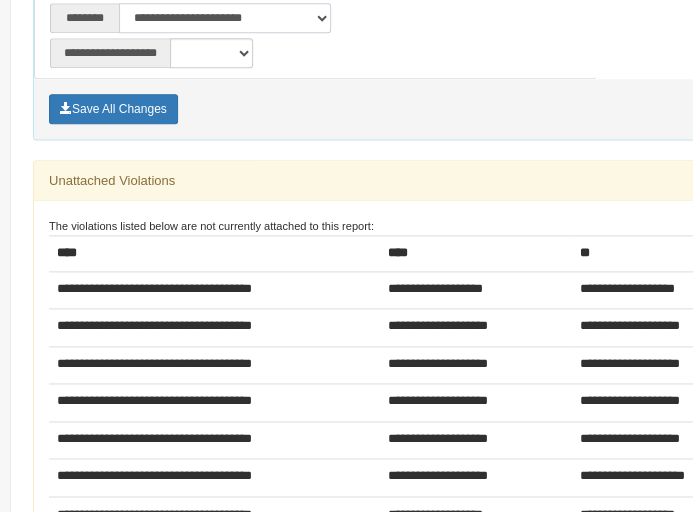 click on "**********" at bounding box center (225, 18) 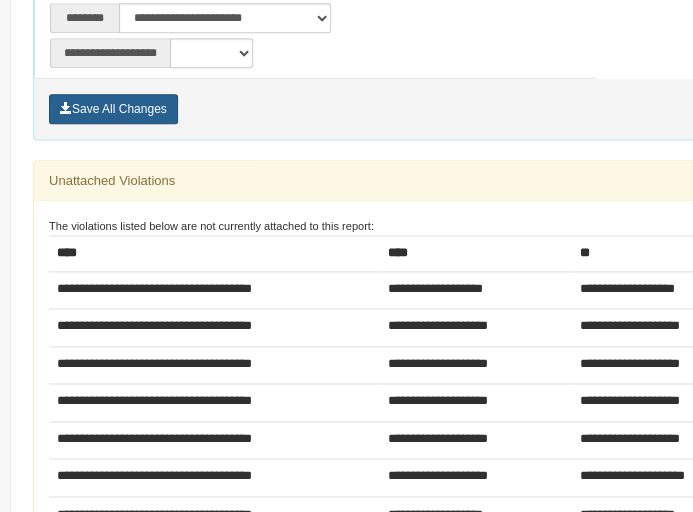click on "Save All Changes" at bounding box center [113, 109] 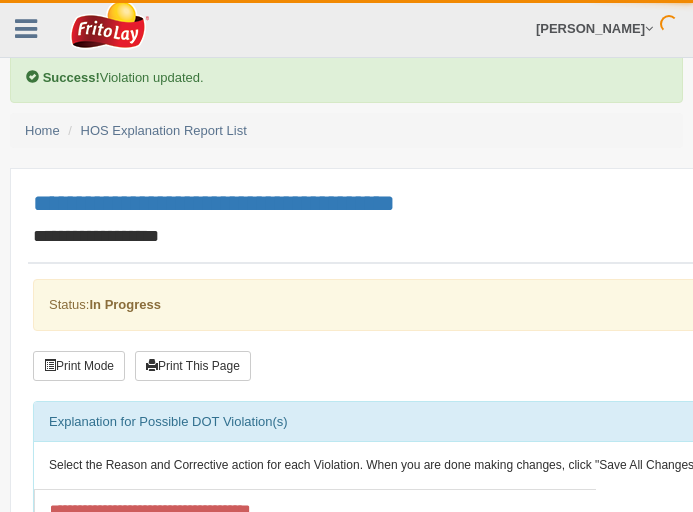scroll, scrollTop: 0, scrollLeft: 0, axis: both 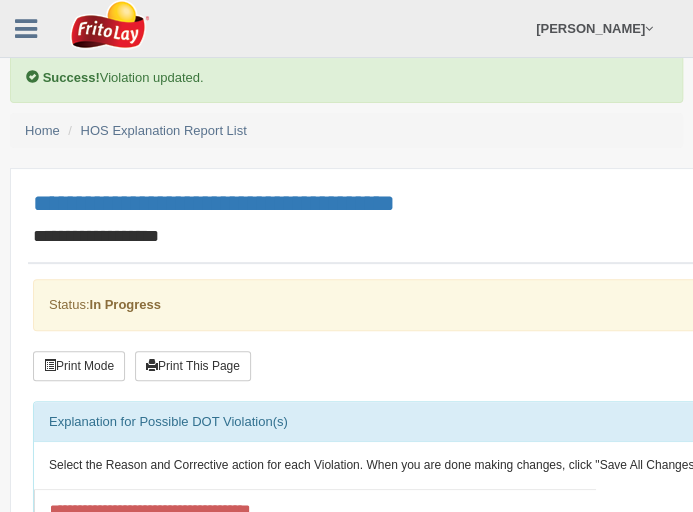 click on "**********" at bounding box center [346, 1133] 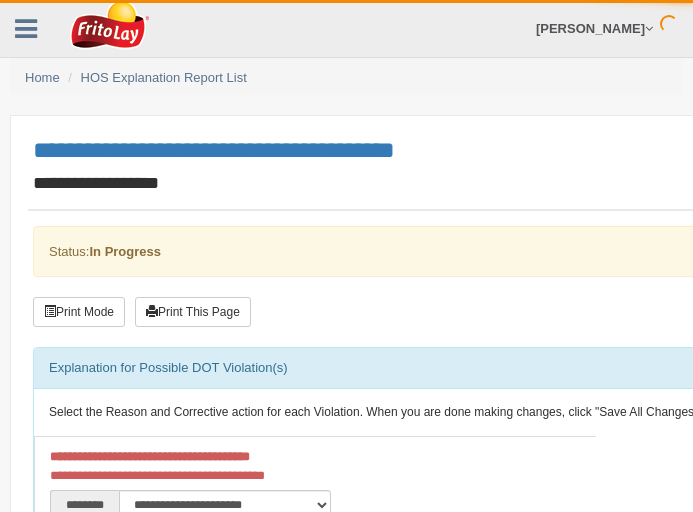 scroll, scrollTop: 487, scrollLeft: 0, axis: vertical 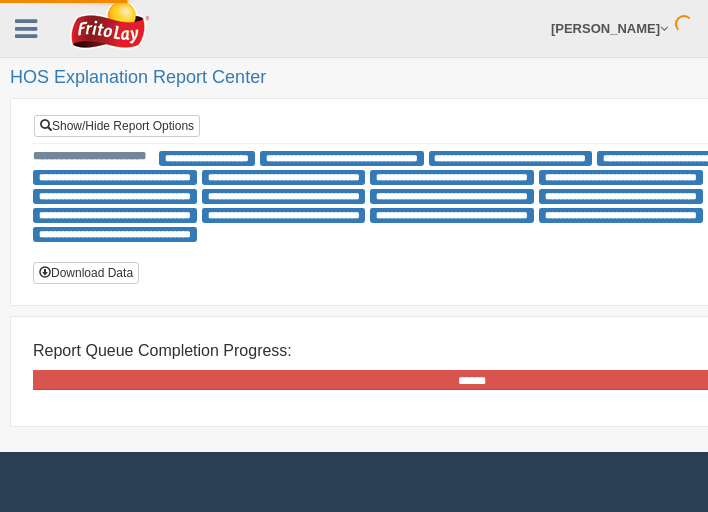 click on "**********" at bounding box center (490, 374) 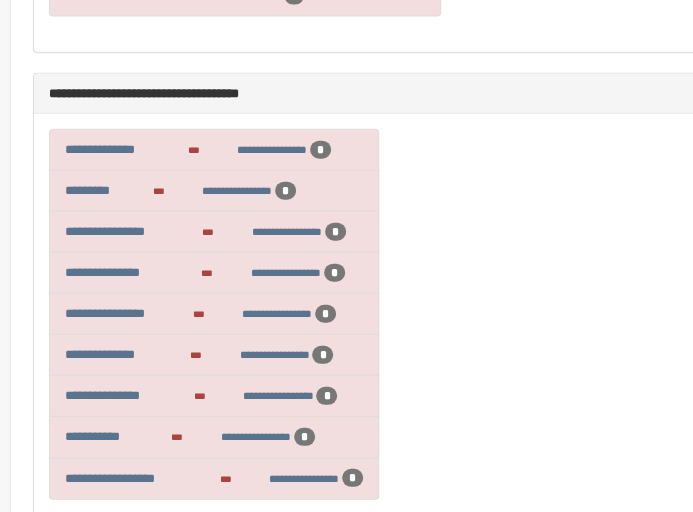 scroll, scrollTop: 5684, scrollLeft: 0, axis: vertical 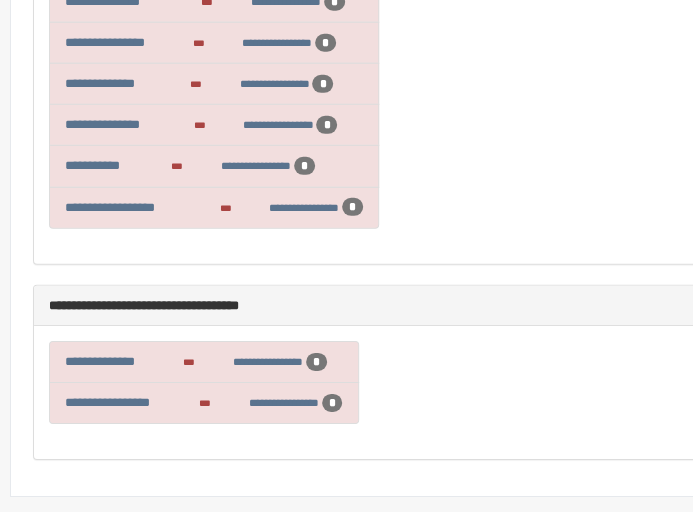 click on "**********" at bounding box center (268, 361) 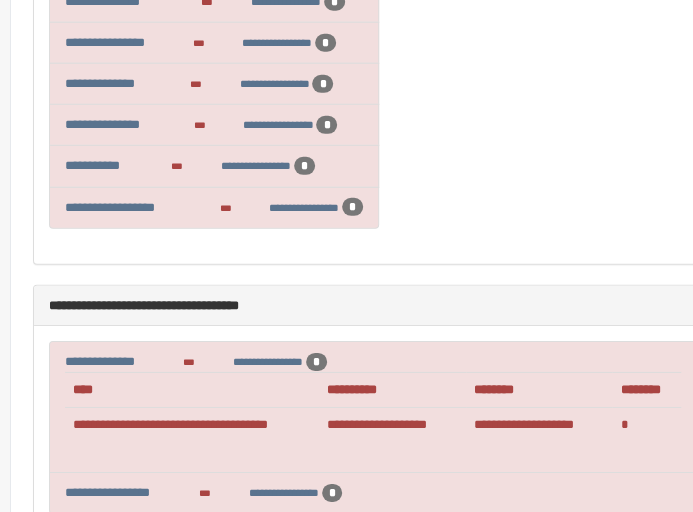 click on "**********" at bounding box center (373, 493) 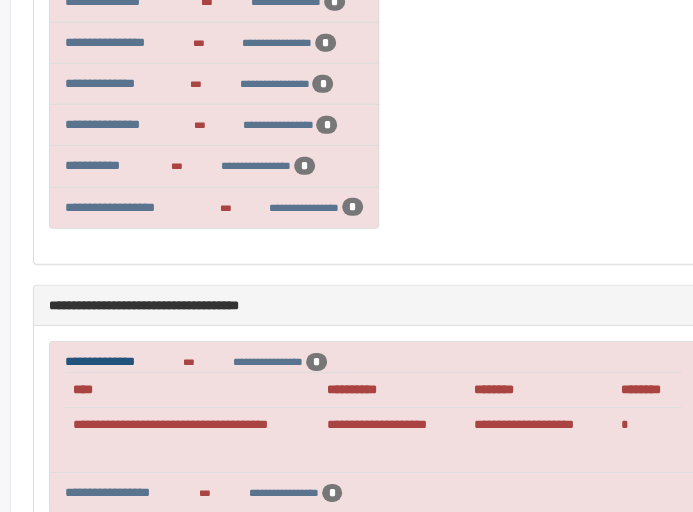 click on "**********" at bounding box center [100, 361] 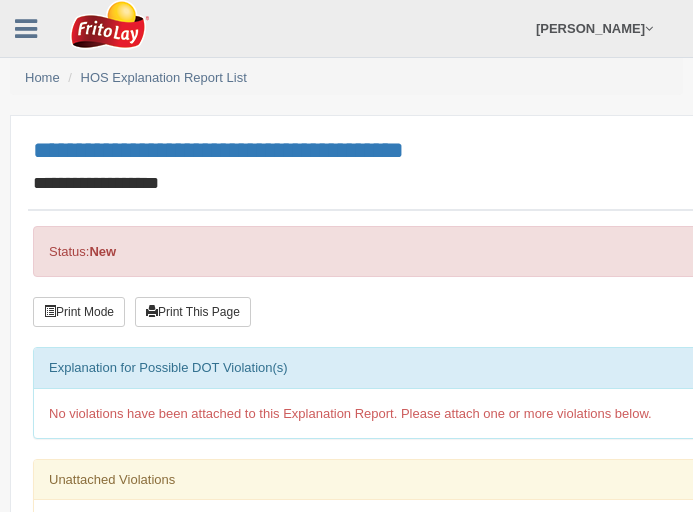 scroll, scrollTop: 0, scrollLeft: 0, axis: both 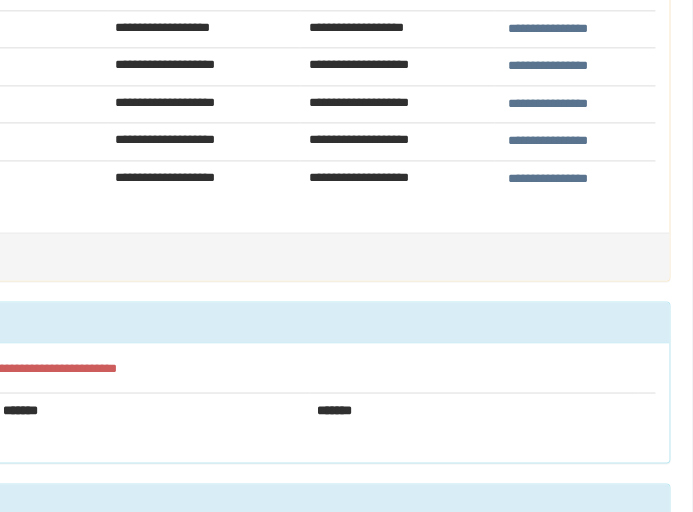 click on "**********" at bounding box center (548, 141) 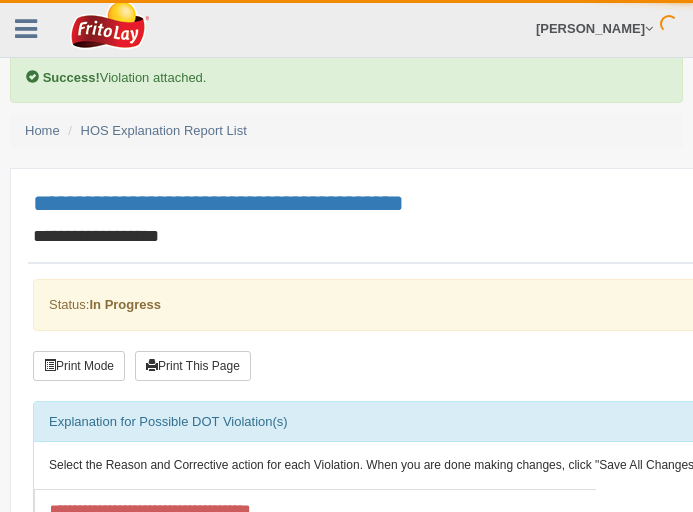 scroll, scrollTop: 0, scrollLeft: 0, axis: both 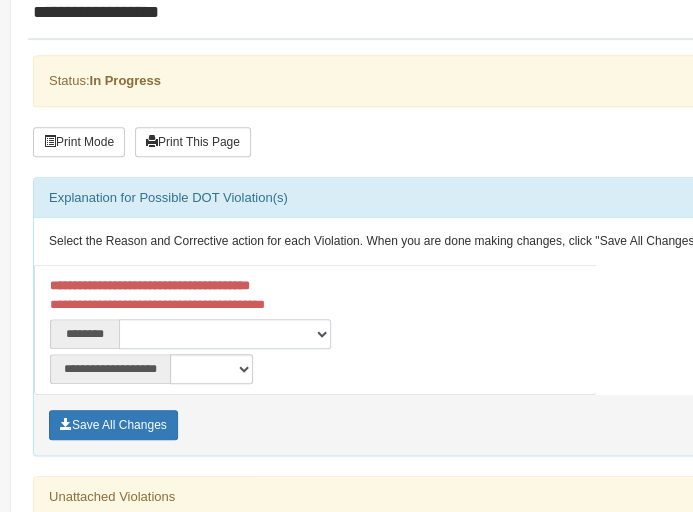 click on "**********" at bounding box center (225, 334) 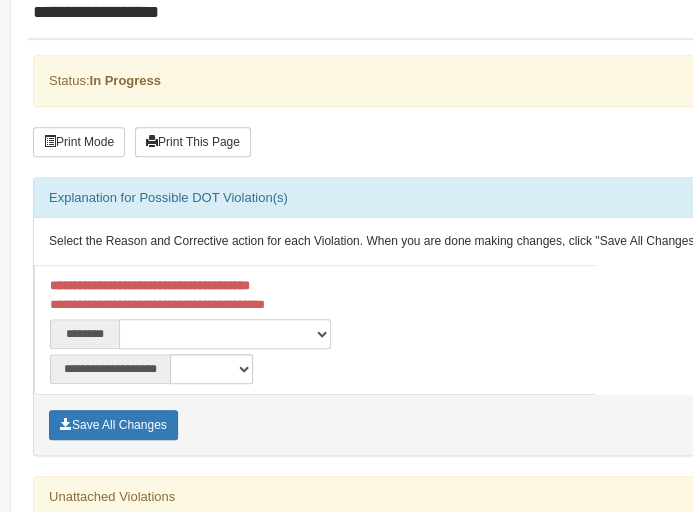 select on "****" 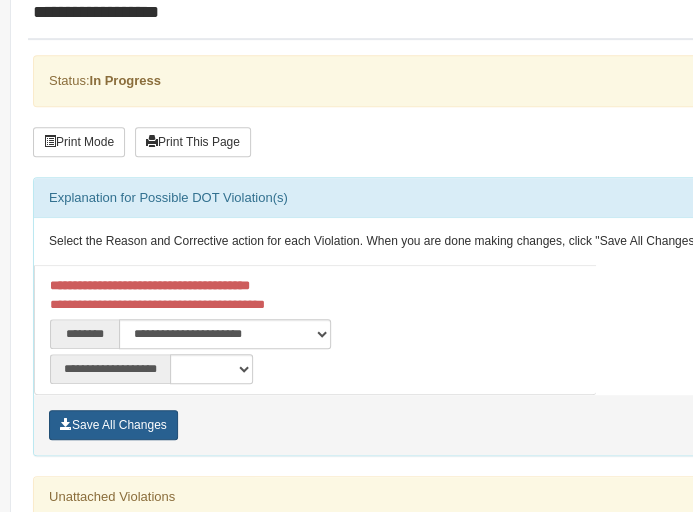 click on "Save All Changes" at bounding box center (113, 425) 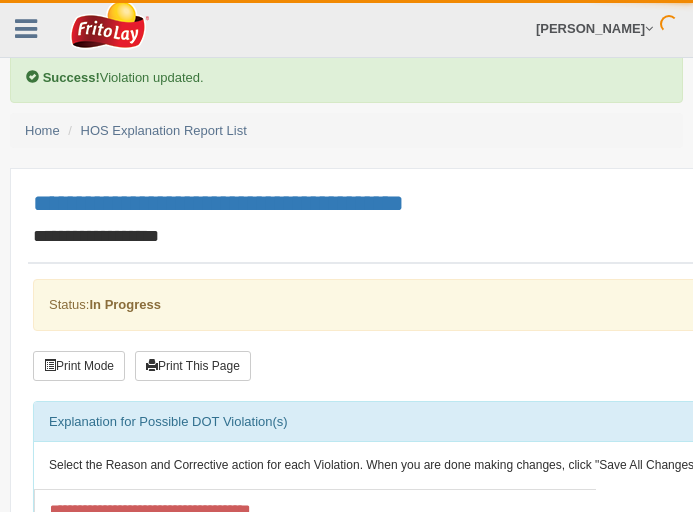 scroll, scrollTop: 0, scrollLeft: 0, axis: both 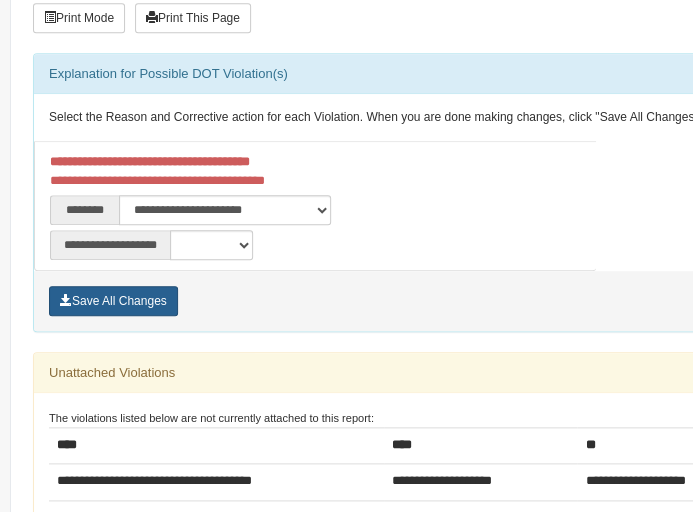 drag, startPoint x: 243, startPoint y: 113, endPoint x: 140, endPoint y: 299, distance: 212.61467 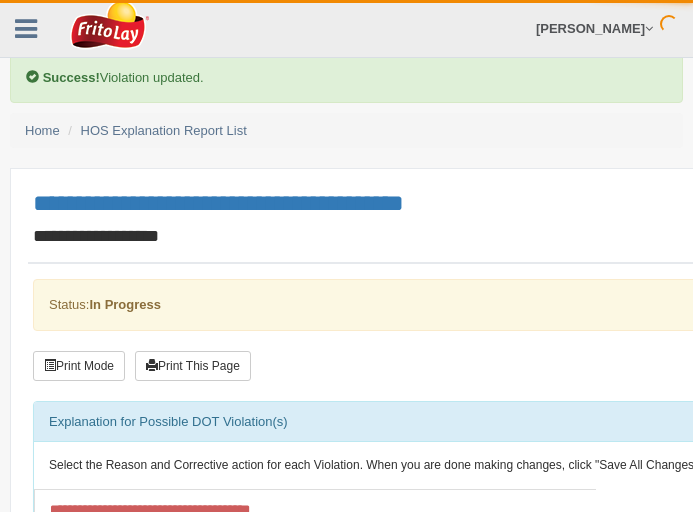 scroll, scrollTop: 0, scrollLeft: 0, axis: both 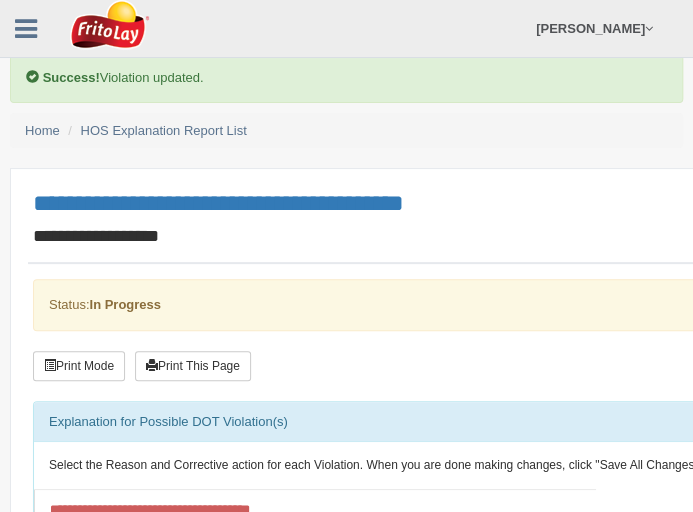 click on "**********" at bounding box center (490, 237) 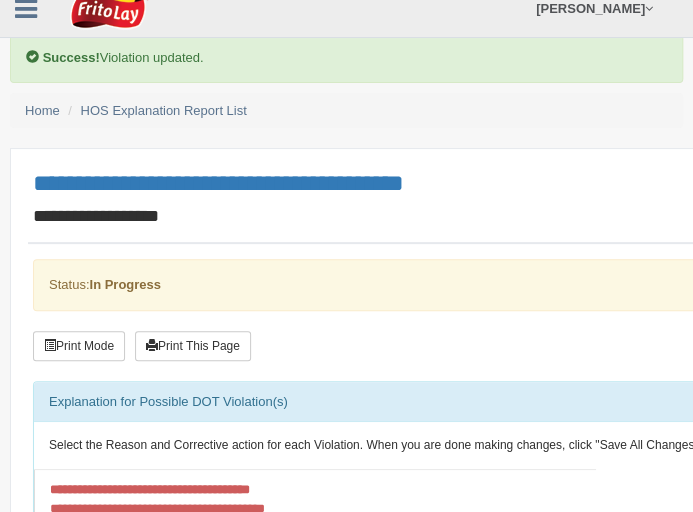 scroll, scrollTop: 0, scrollLeft: 0, axis: both 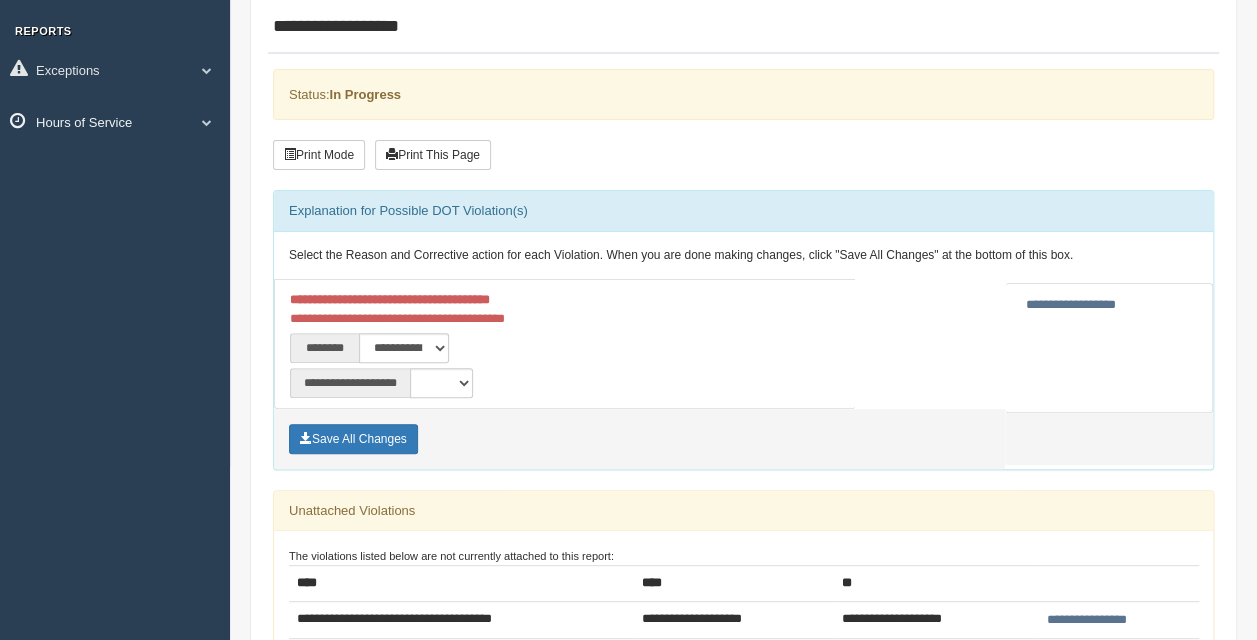 click on "Hours of Service" at bounding box center (115, 121) 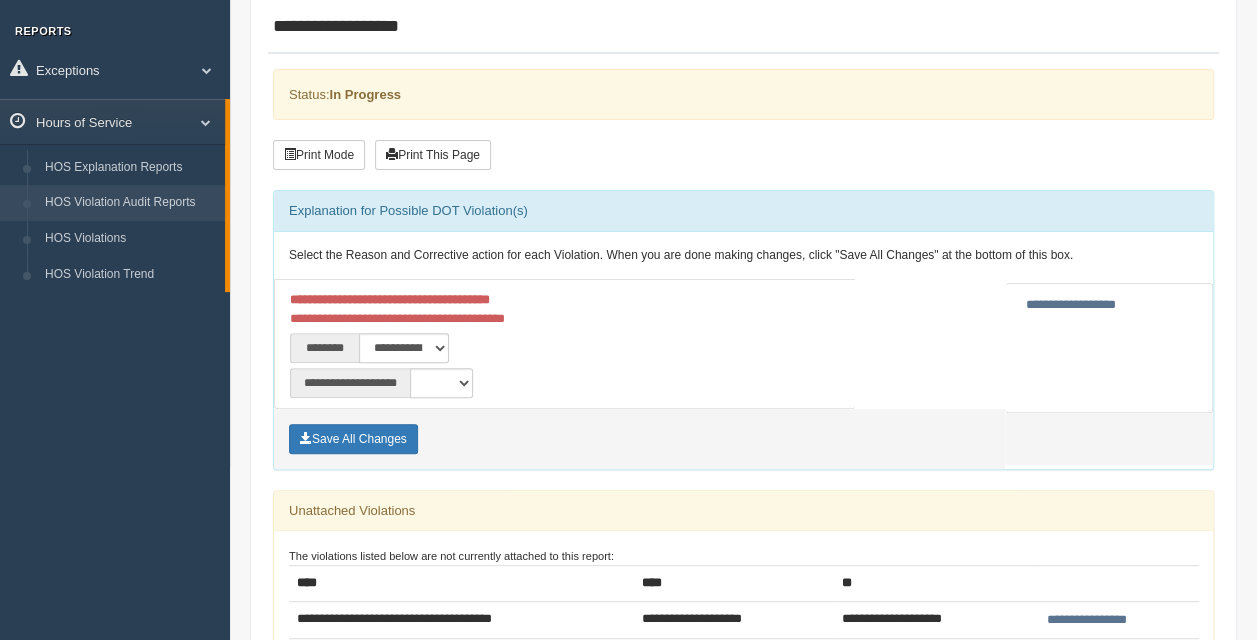 click on "HOS Violation Audit Reports" at bounding box center (130, 203) 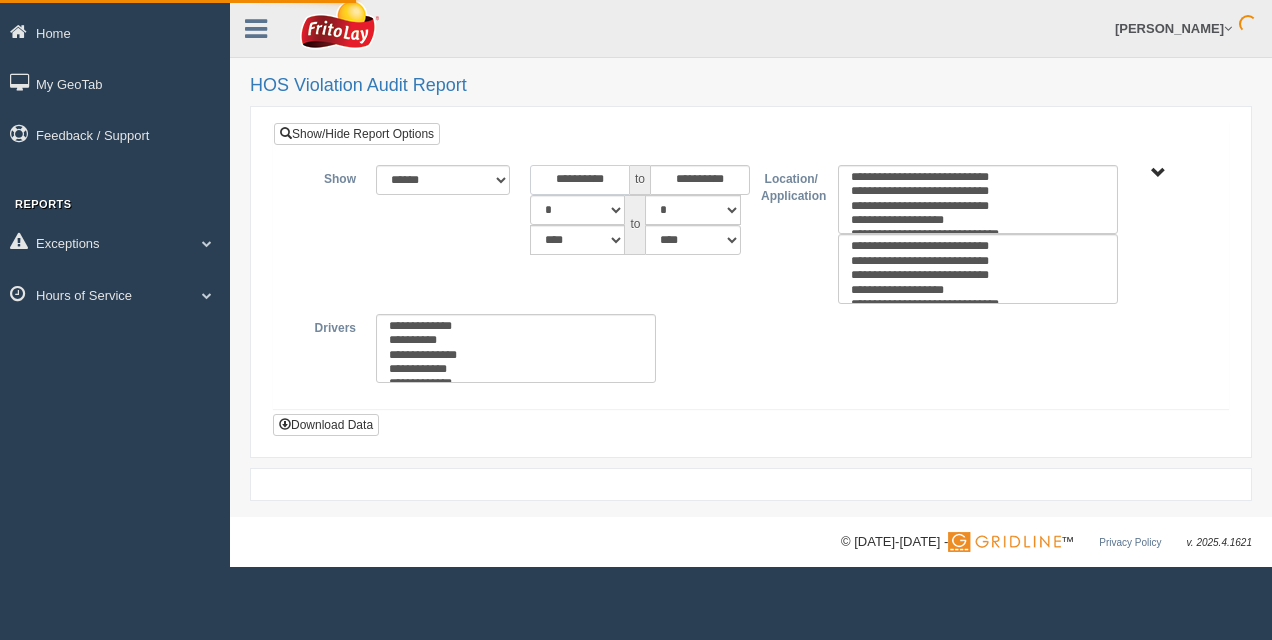 click on "**********" at bounding box center [580, 180] 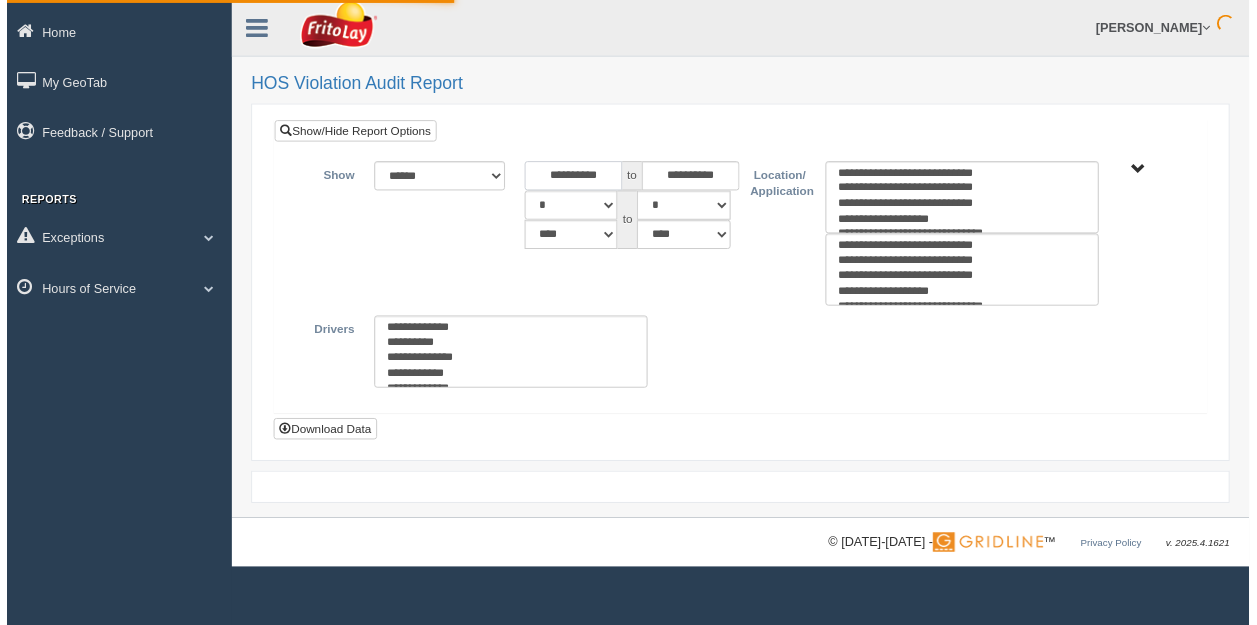scroll, scrollTop: 0, scrollLeft: 0, axis: both 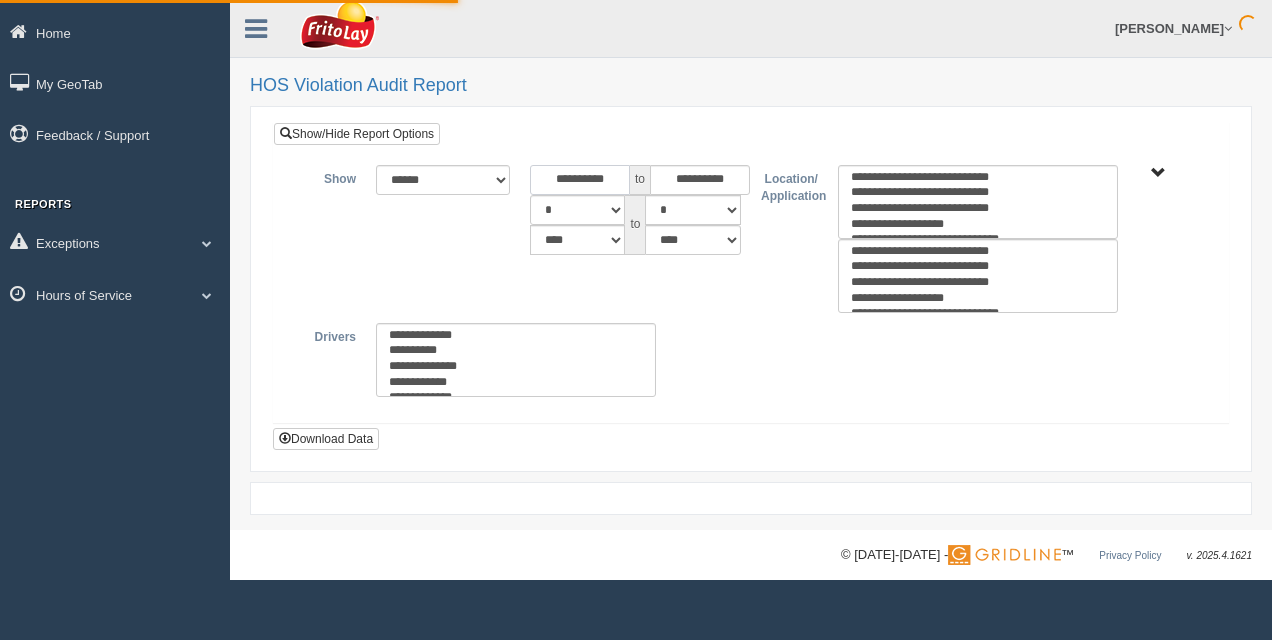 drag, startPoint x: 623, startPoint y: 173, endPoint x: 452, endPoint y: 188, distance: 171.65663 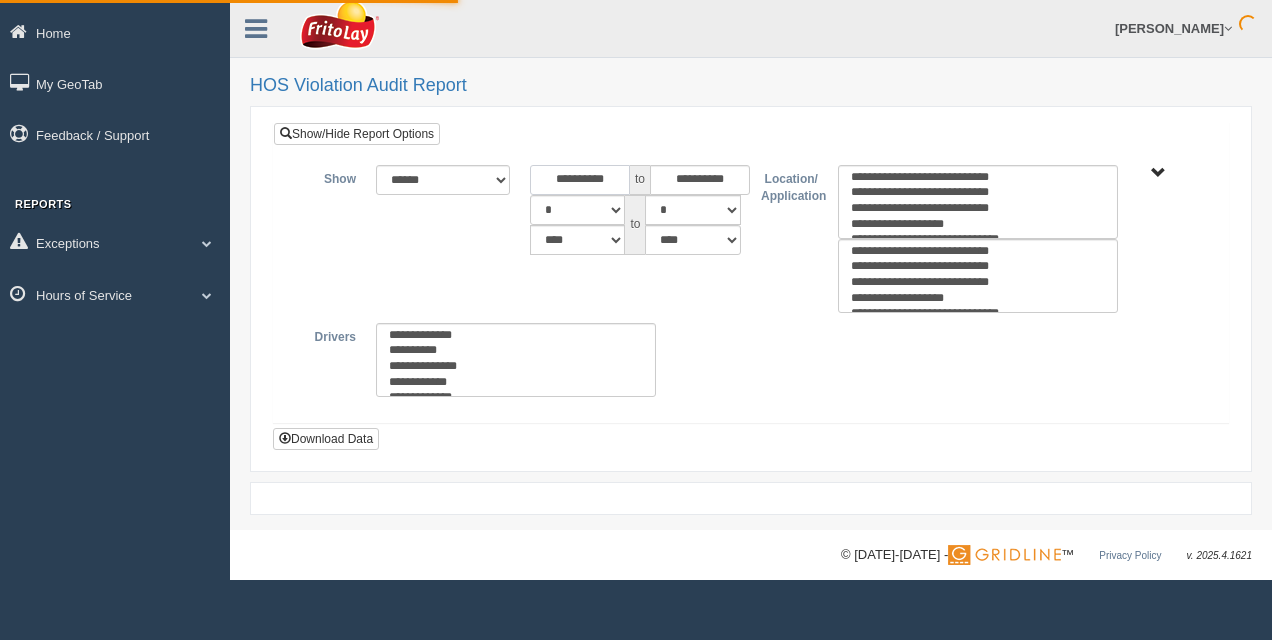 click on "**********" at bounding box center [751, 239] 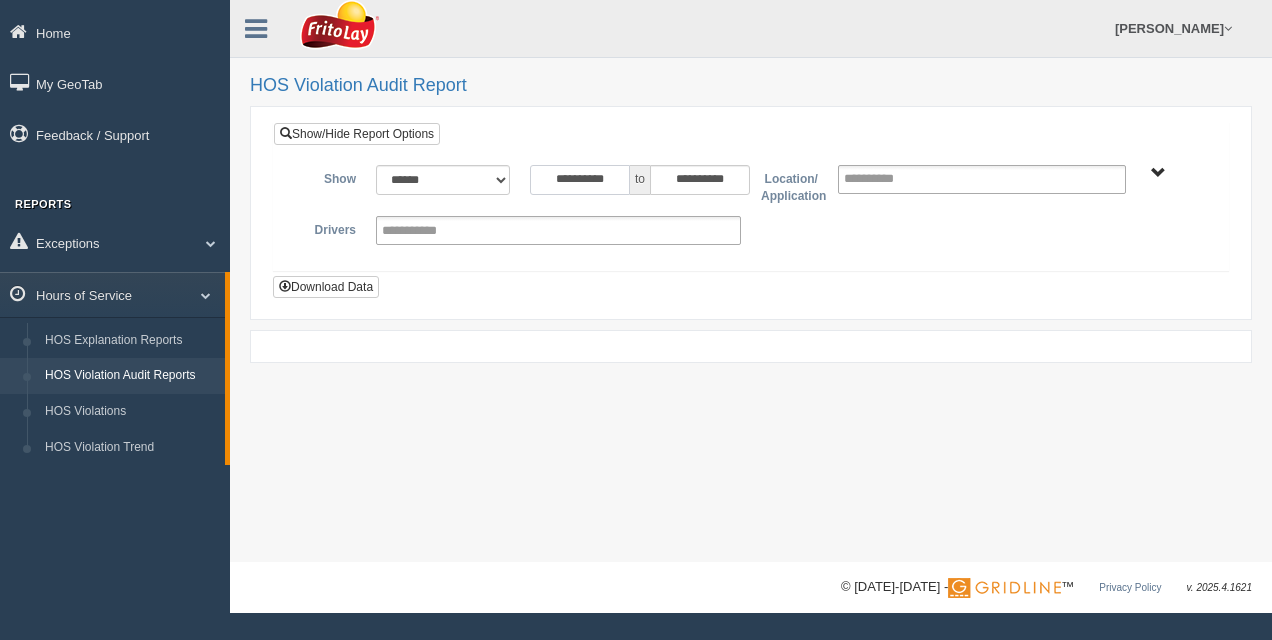 click on "**********" at bounding box center [580, 180] 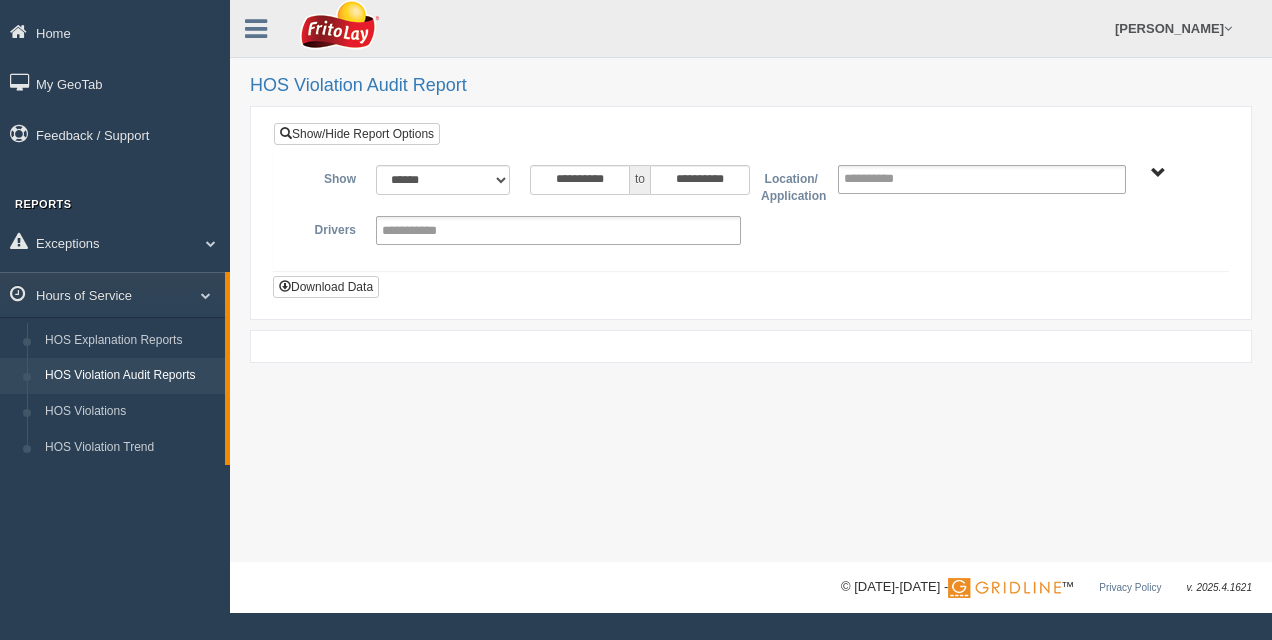 click on "**********" at bounding box center [751, 210] 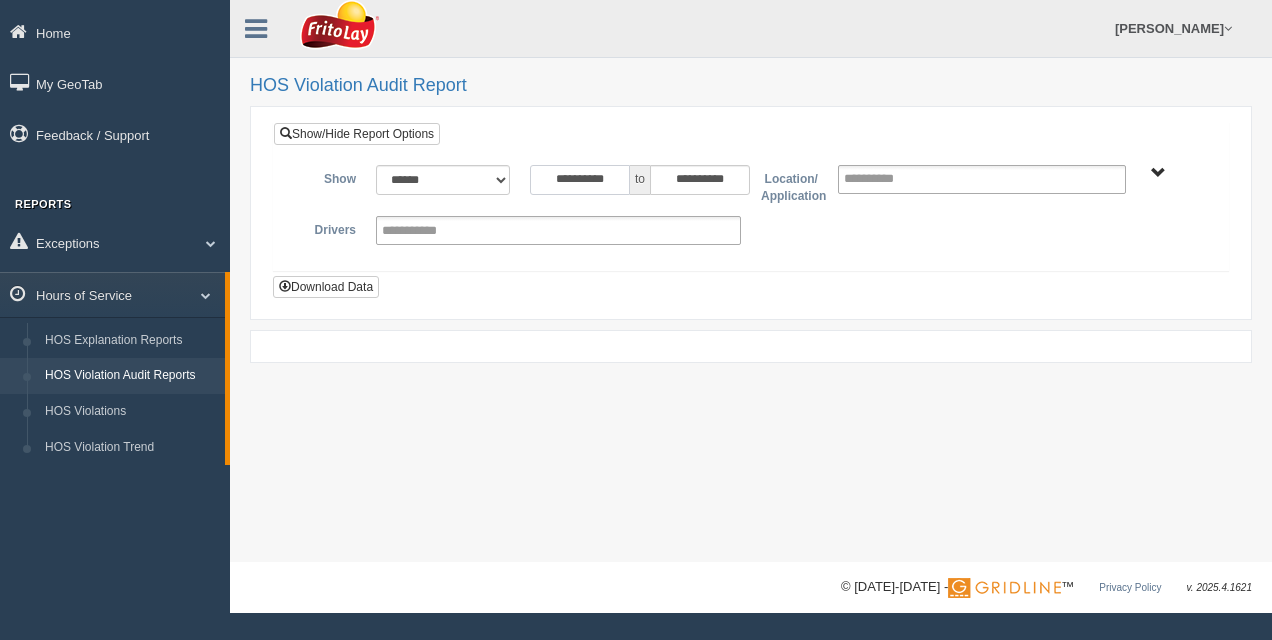 click on "**********" at bounding box center [580, 180] 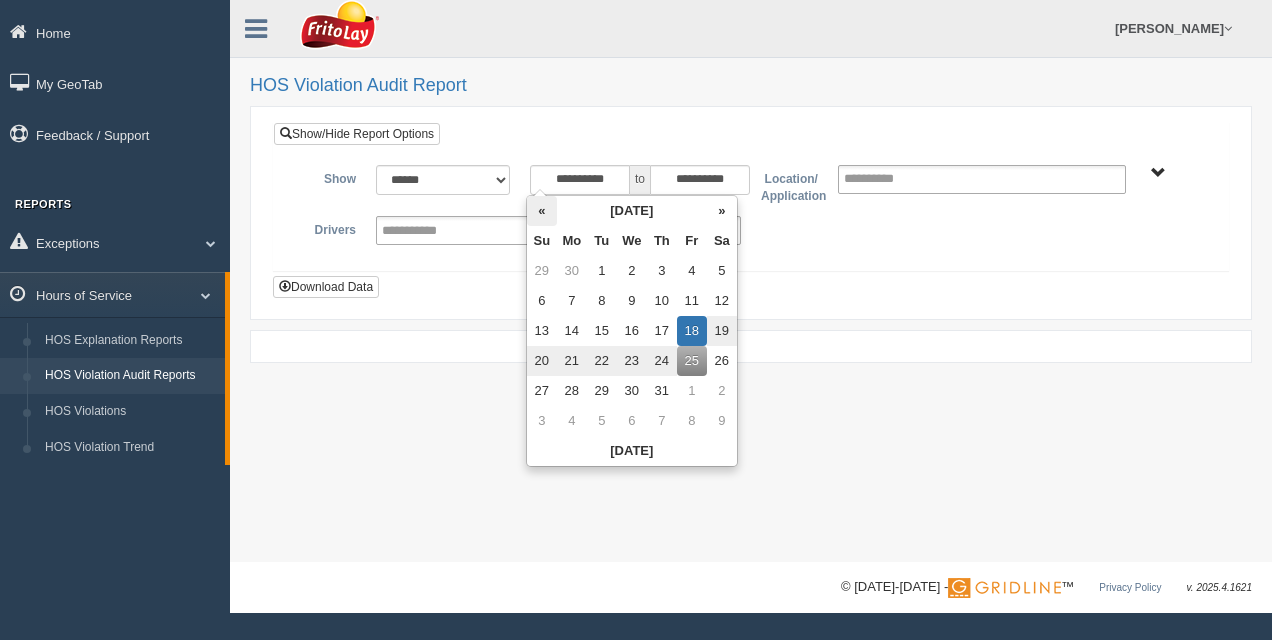 click on "«" at bounding box center [542, 211] 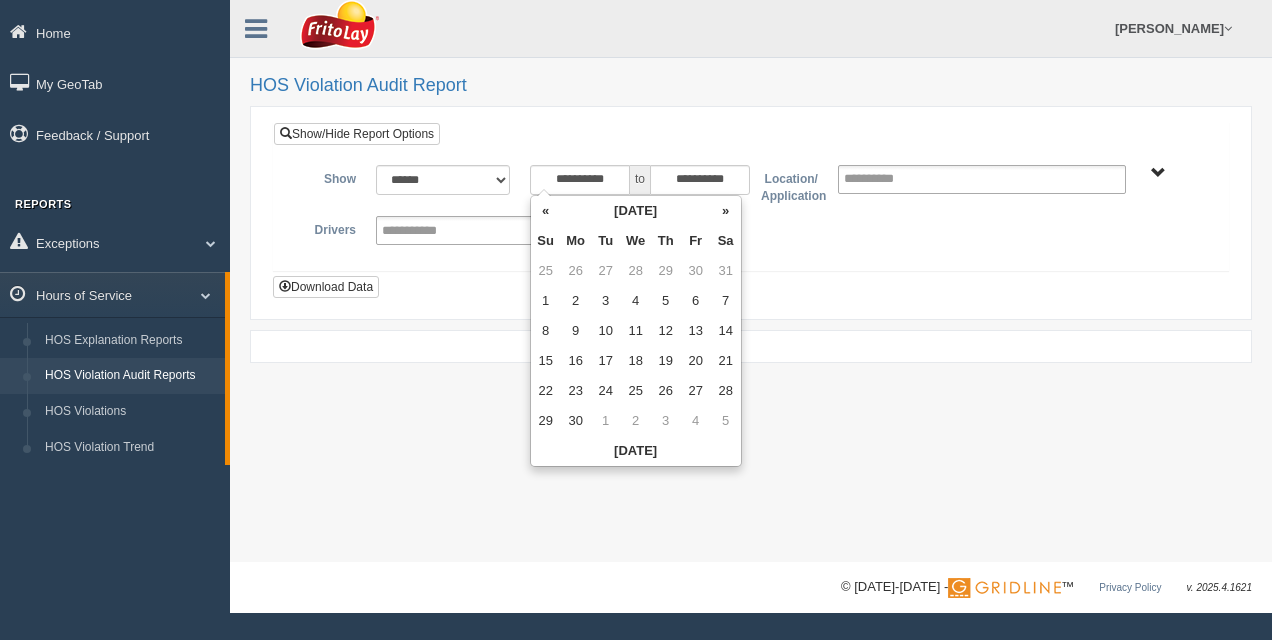 click on "«" at bounding box center [546, 211] 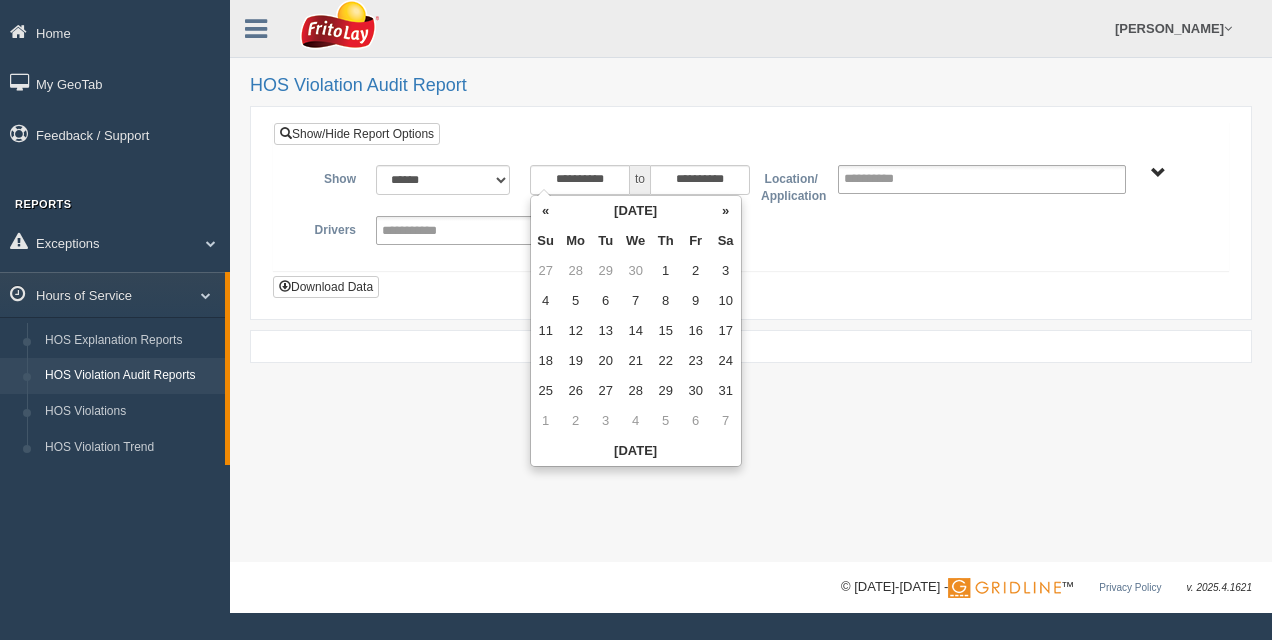 click on "«" at bounding box center (546, 211) 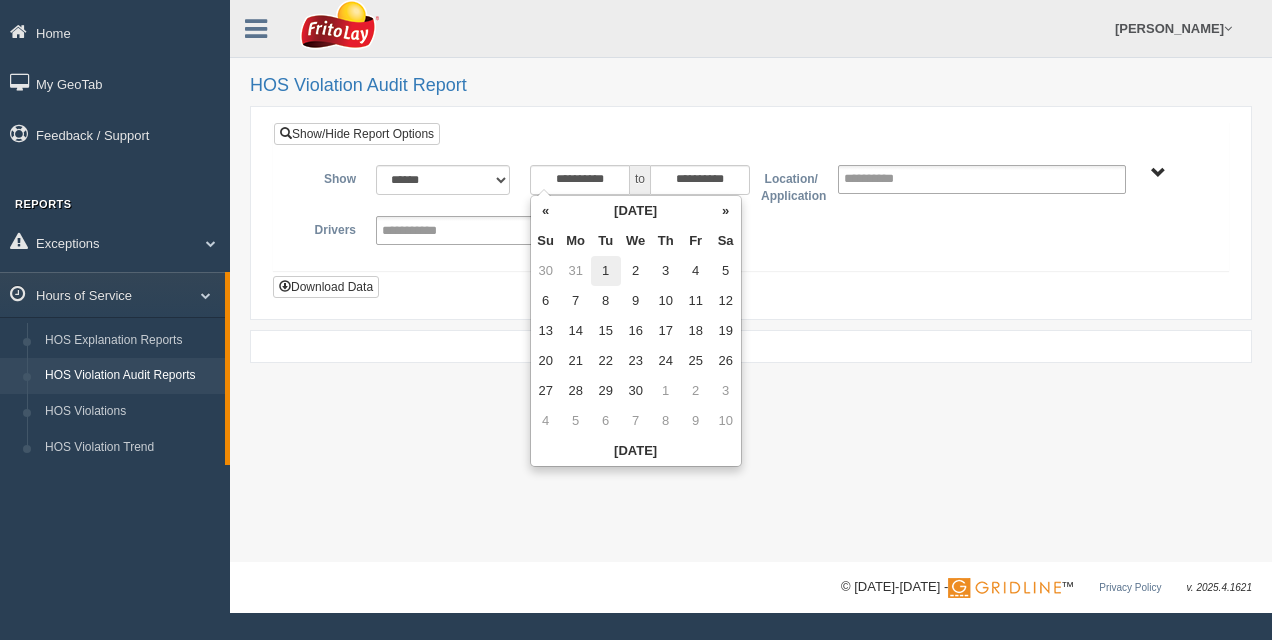 click on "1" at bounding box center (606, 271) 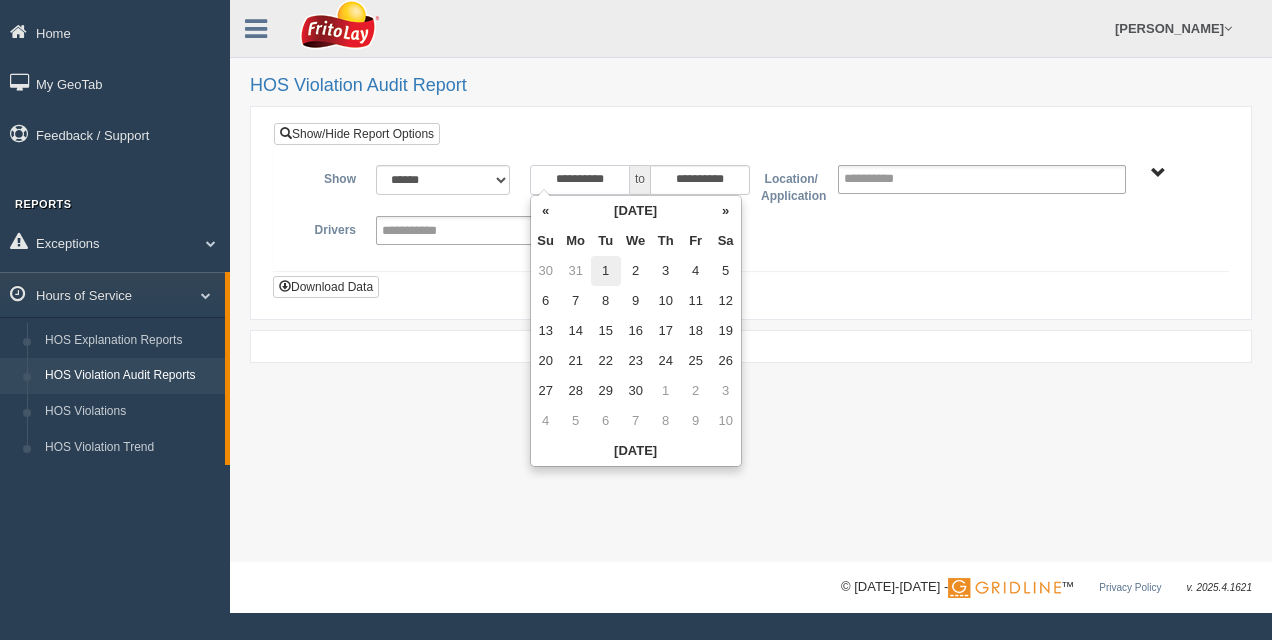 type on "**********" 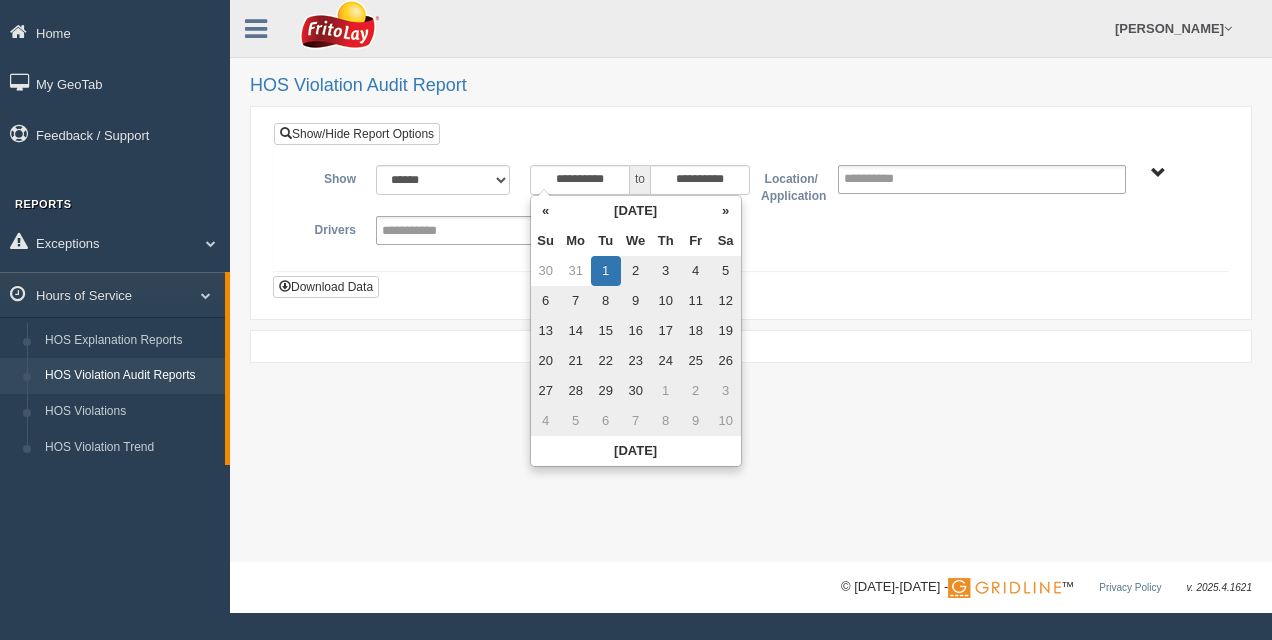 click on "**********" at bounding box center [751, 210] 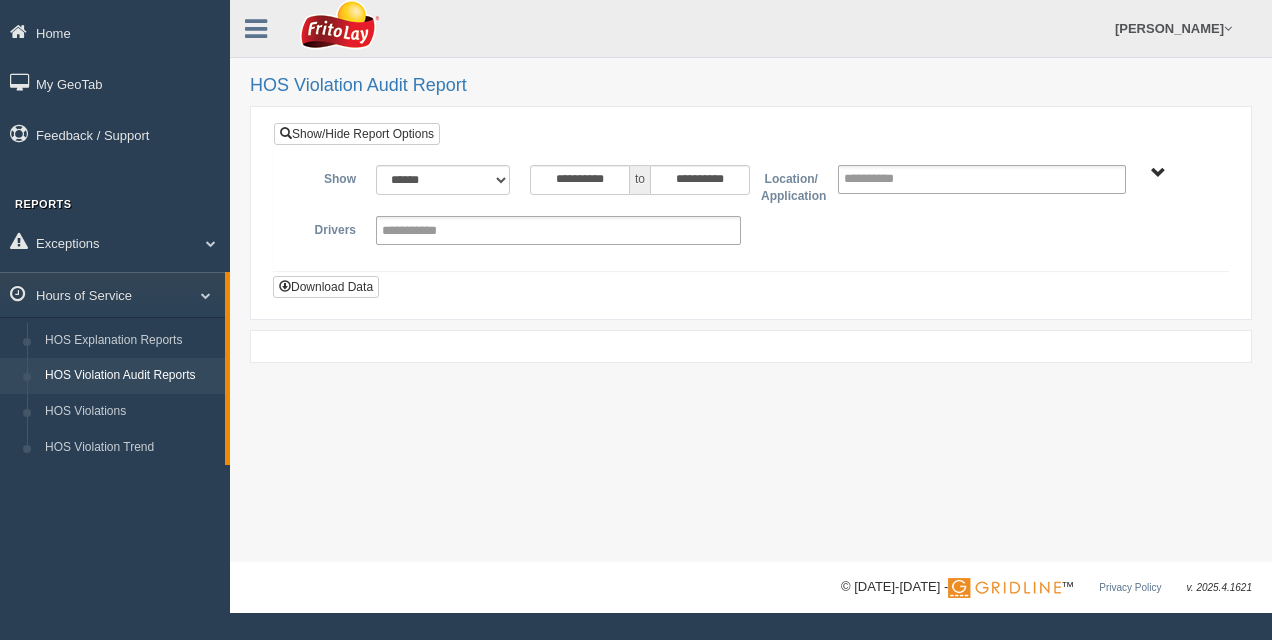 click on "RETAIL SALES" at bounding box center [1158, 173] 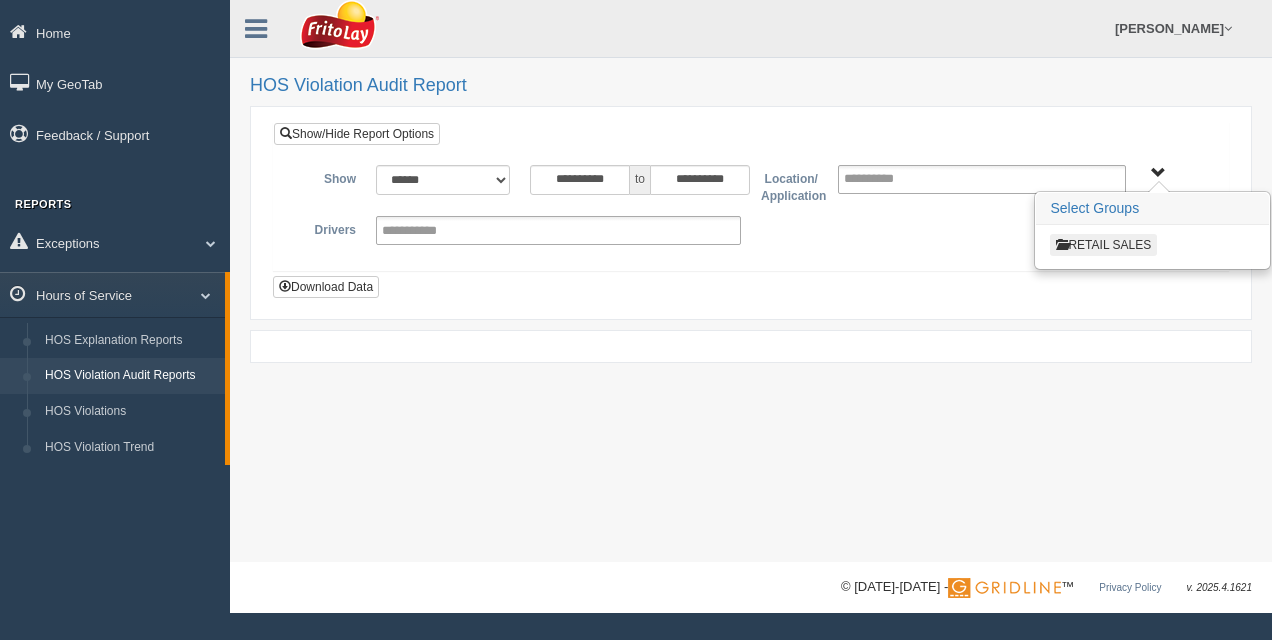 click on "RETAIL SALES" at bounding box center [1103, 245] 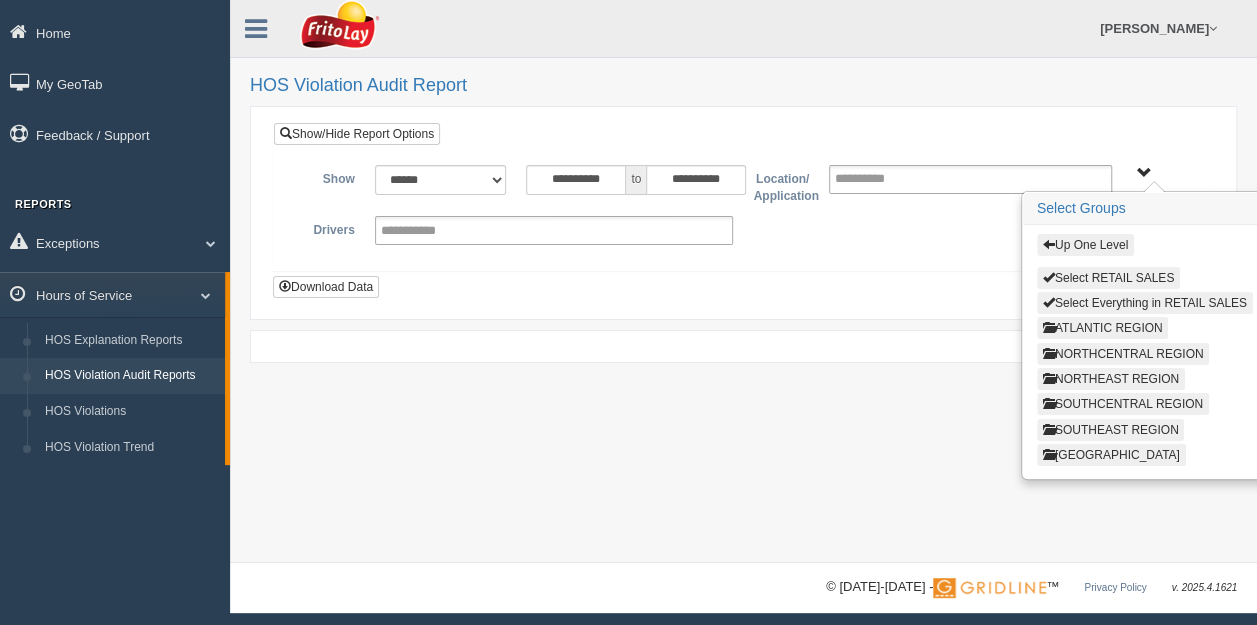 click on "ATLANTIC REGION" at bounding box center [1103, 328] 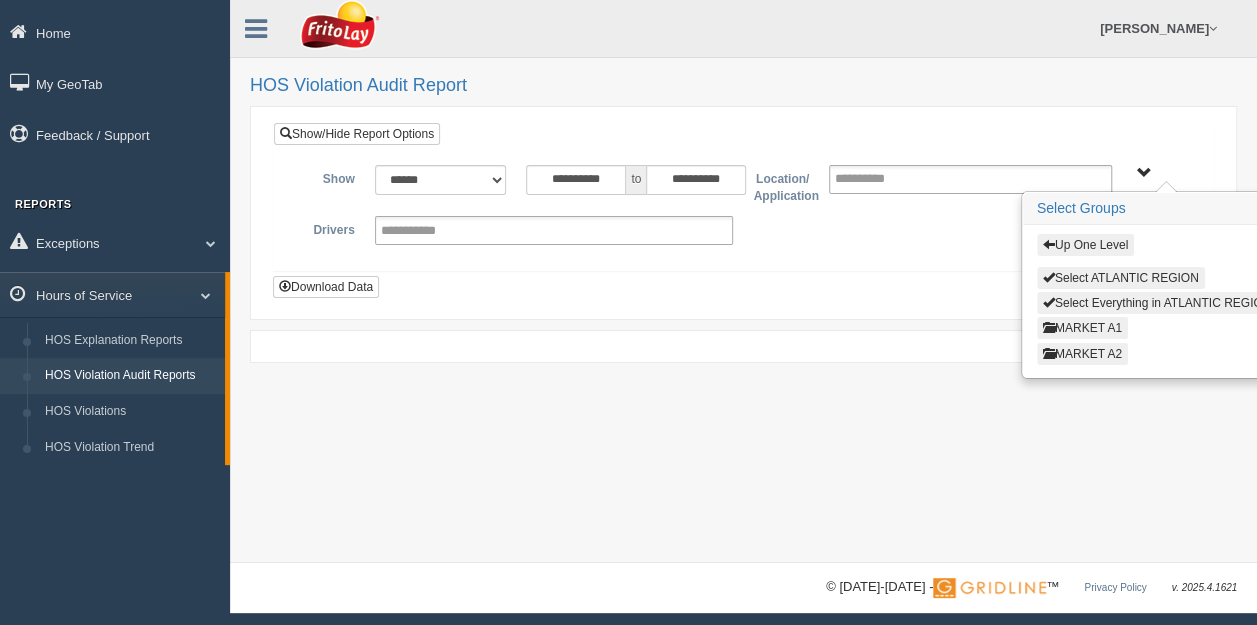 click on "MARKET A1" at bounding box center (1082, 328) 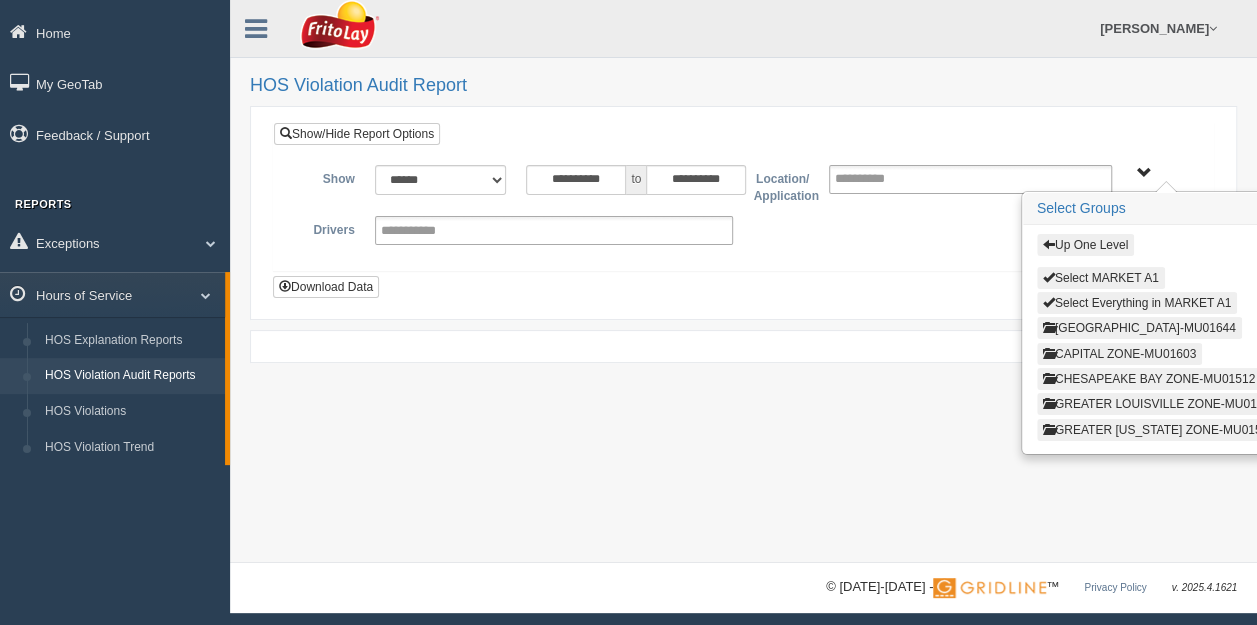 click on "CAPITAL ZONE-MU01603" at bounding box center (1119, 354) 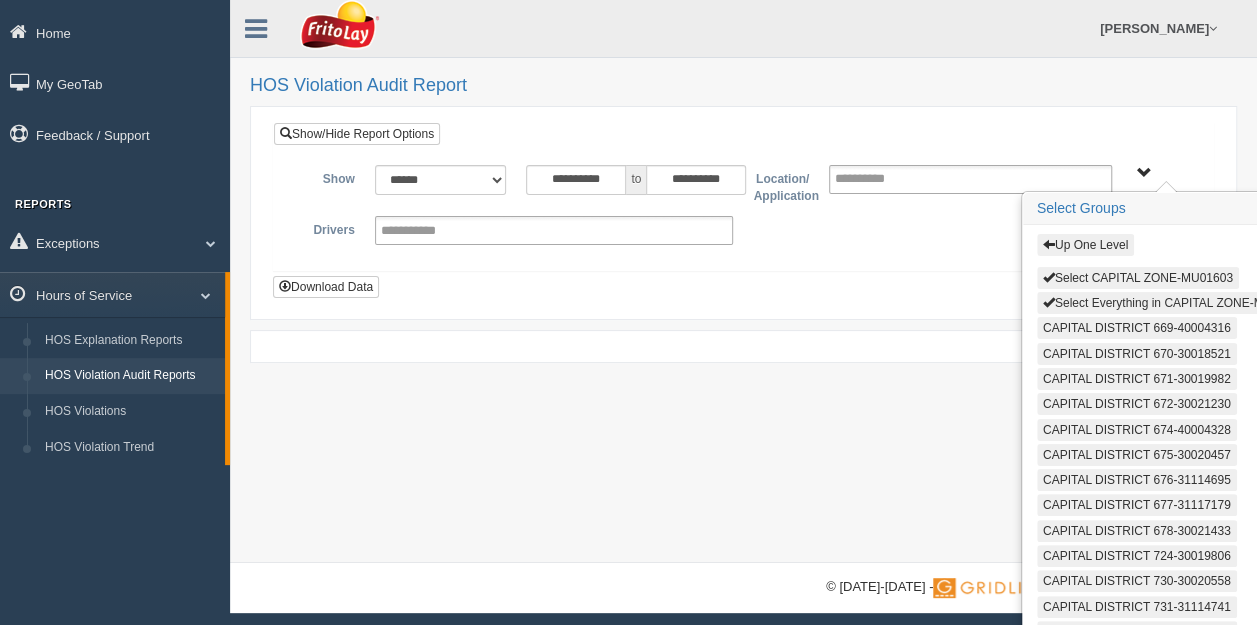 click on "Select Everything in CAPITAL ZONE-MU01603" at bounding box center (1174, 303) 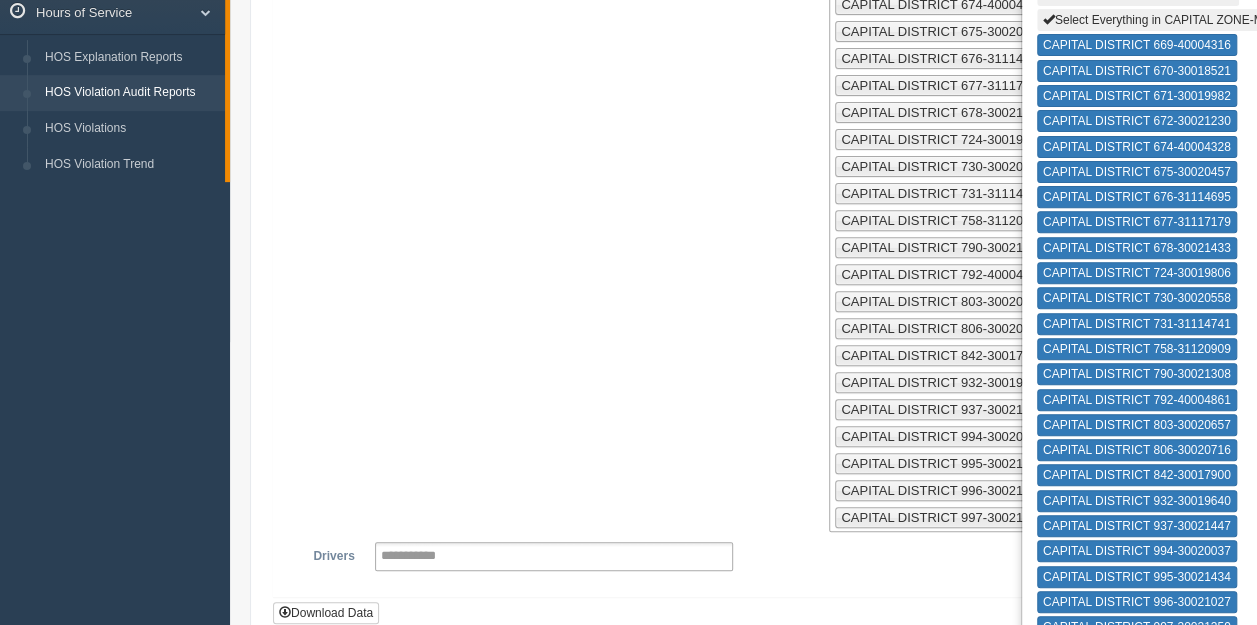 scroll, scrollTop: 290, scrollLeft: 0, axis: vertical 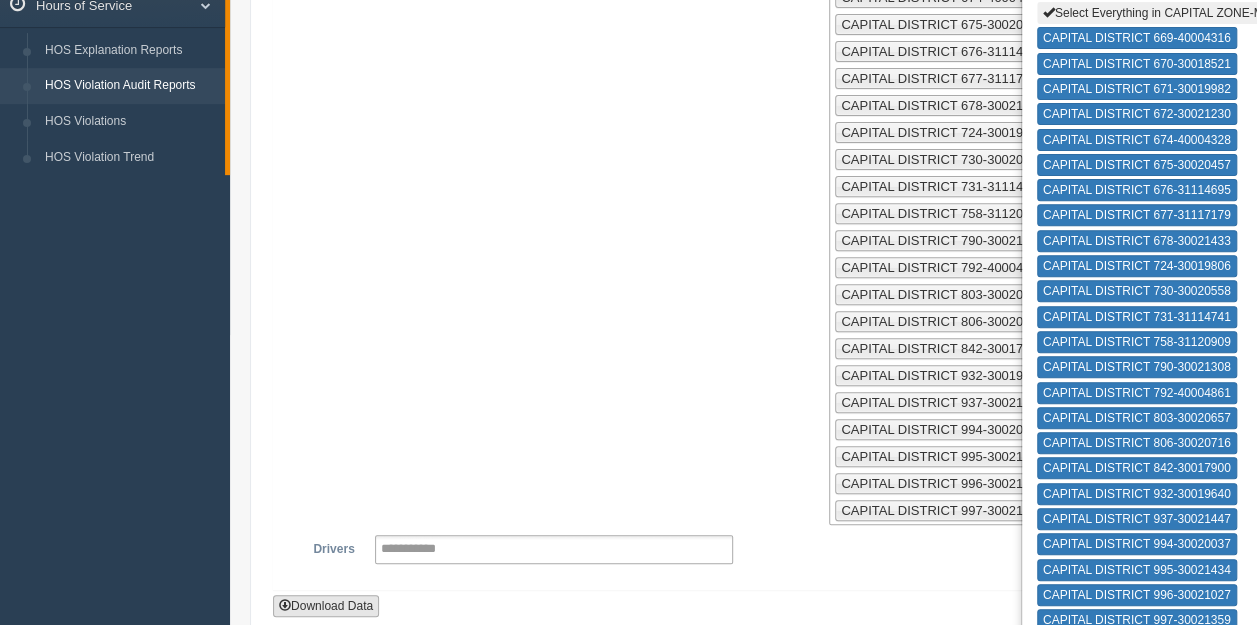 click on "Download Data" at bounding box center (326, 606) 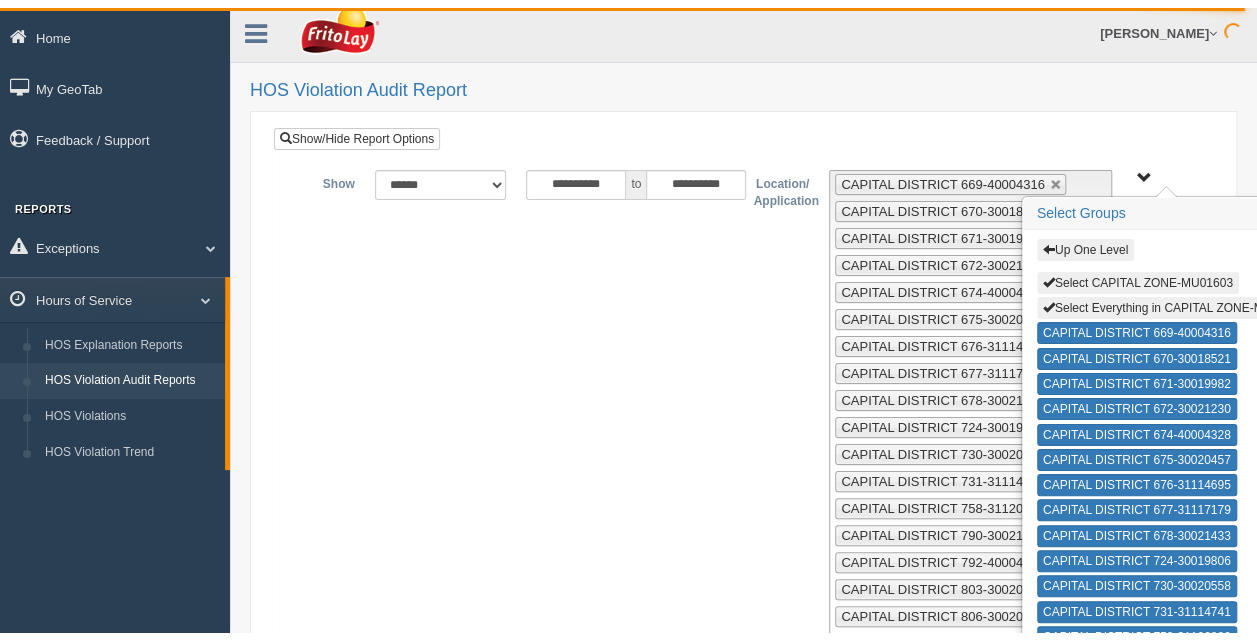 scroll, scrollTop: 0, scrollLeft: 0, axis: both 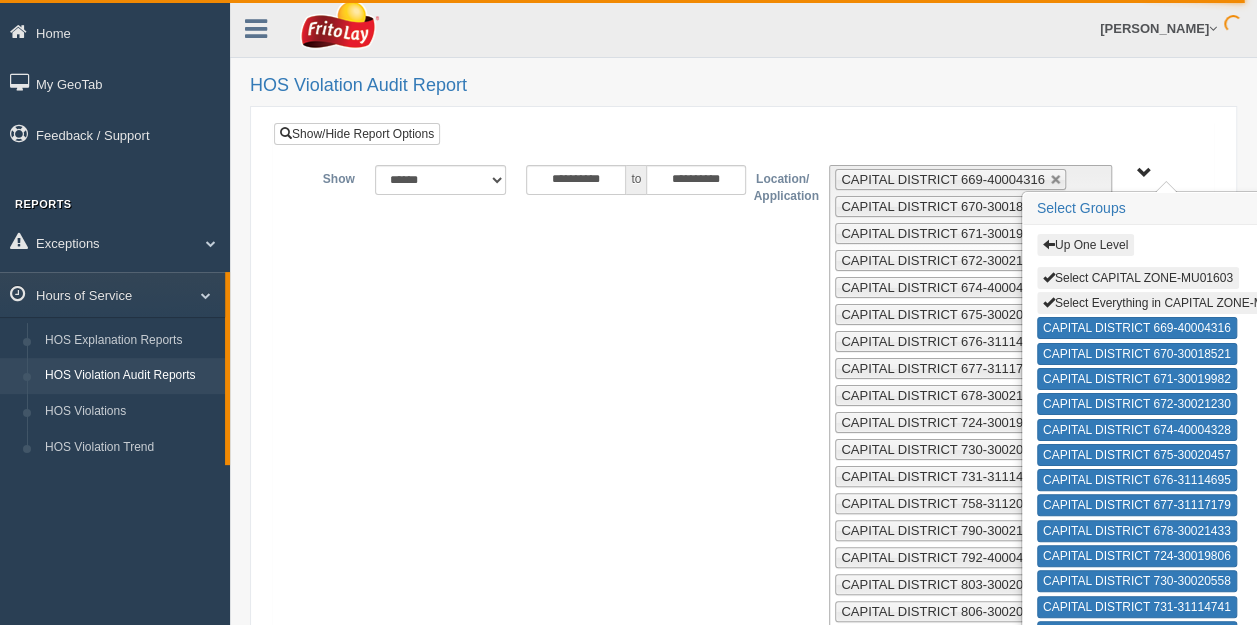 click on "Up One Level" at bounding box center [1085, 245] 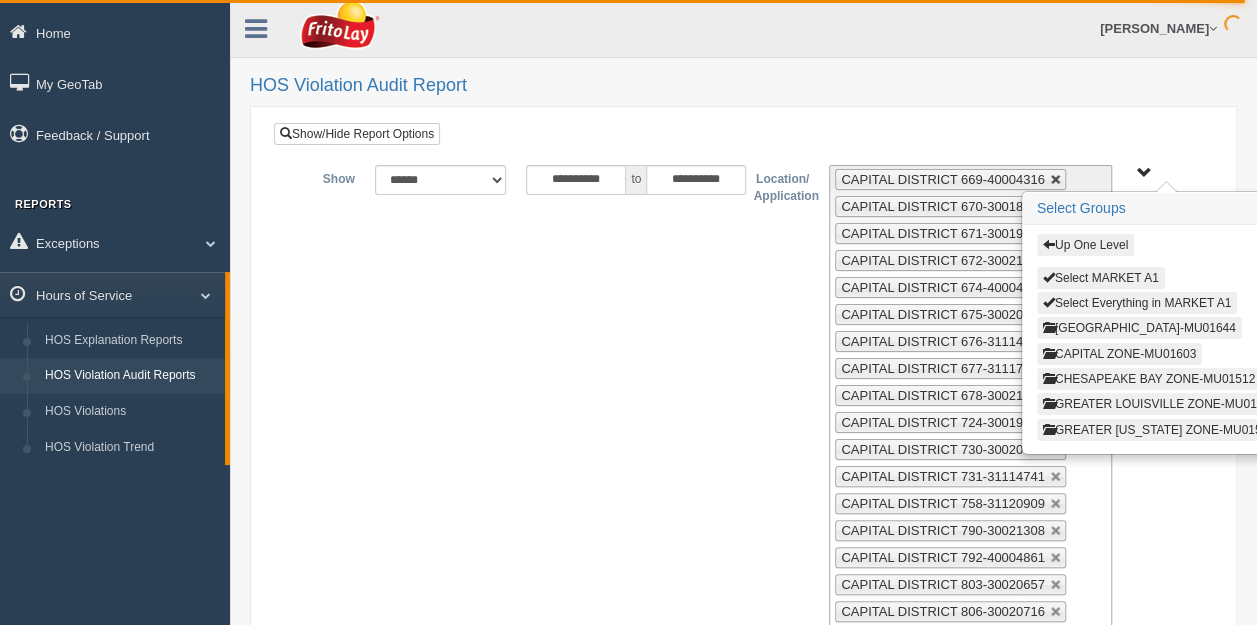 click at bounding box center (1056, 180) 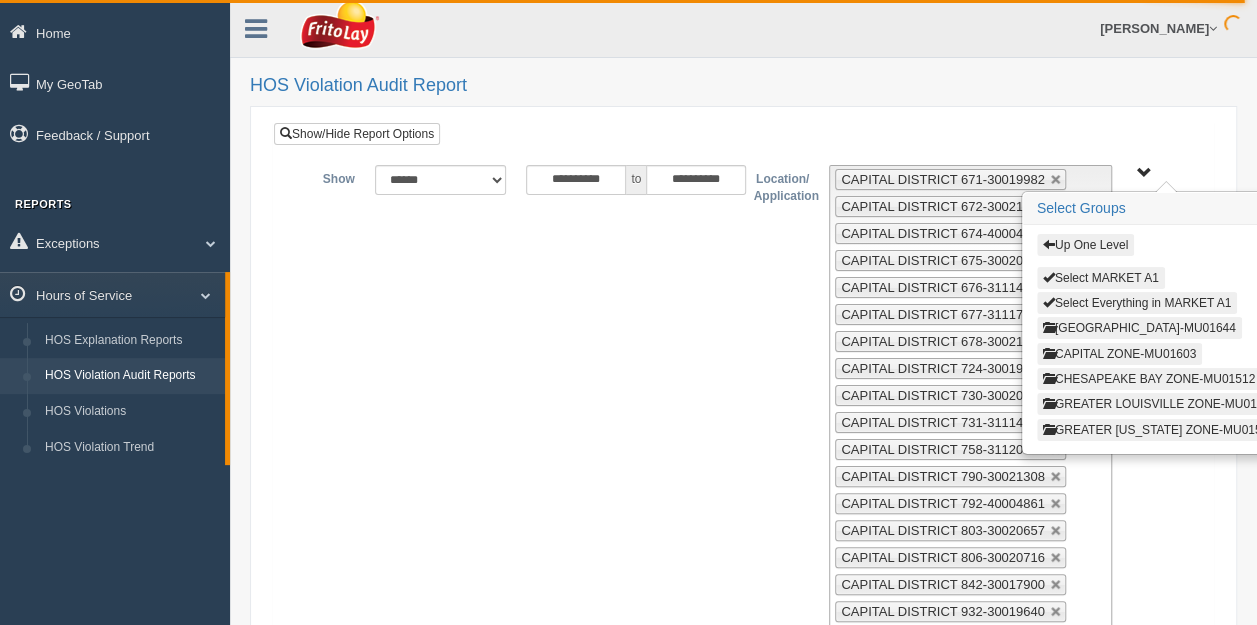 click at bounding box center [1056, 180] 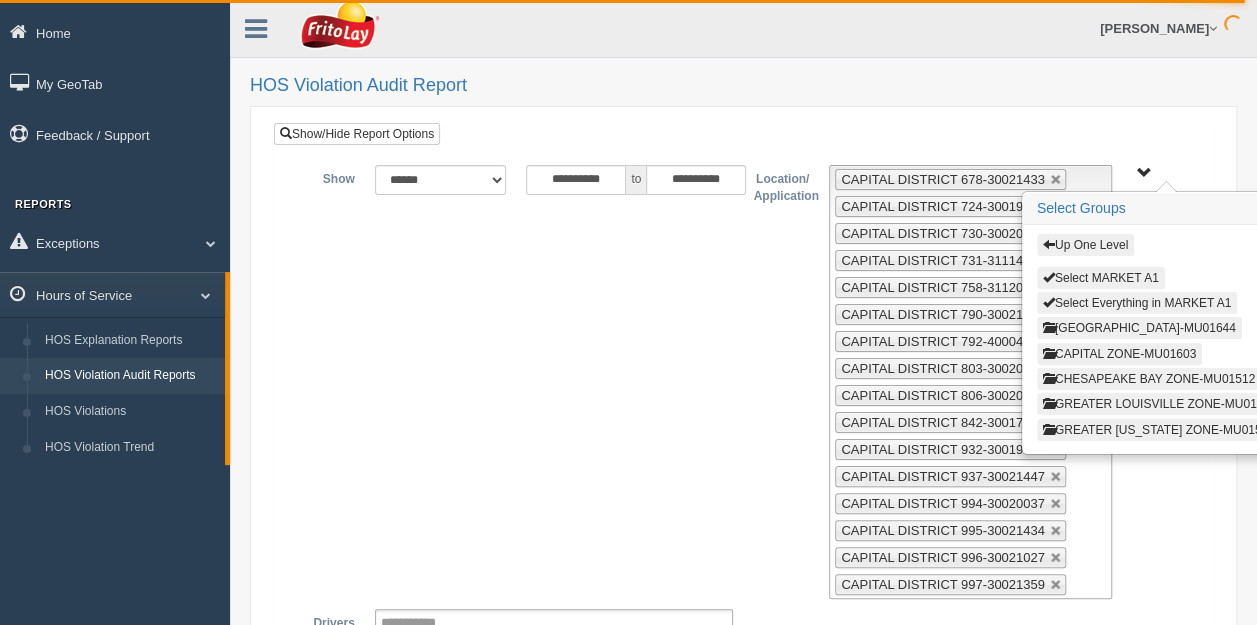 click at bounding box center (1056, 180) 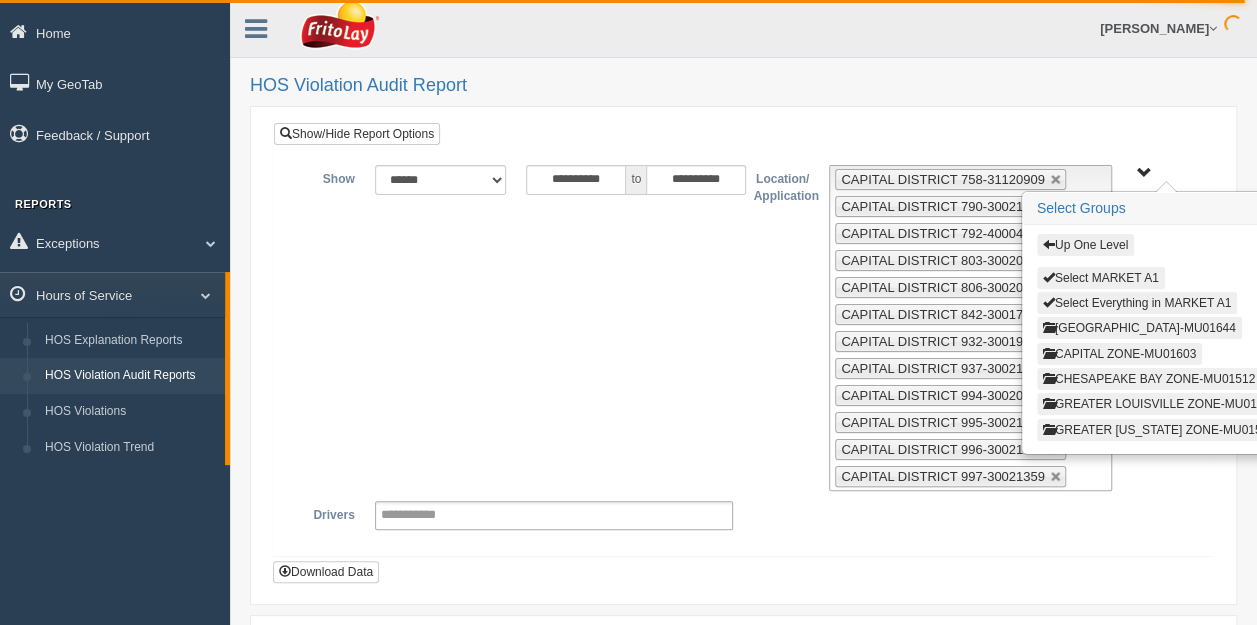 click at bounding box center (1056, 180) 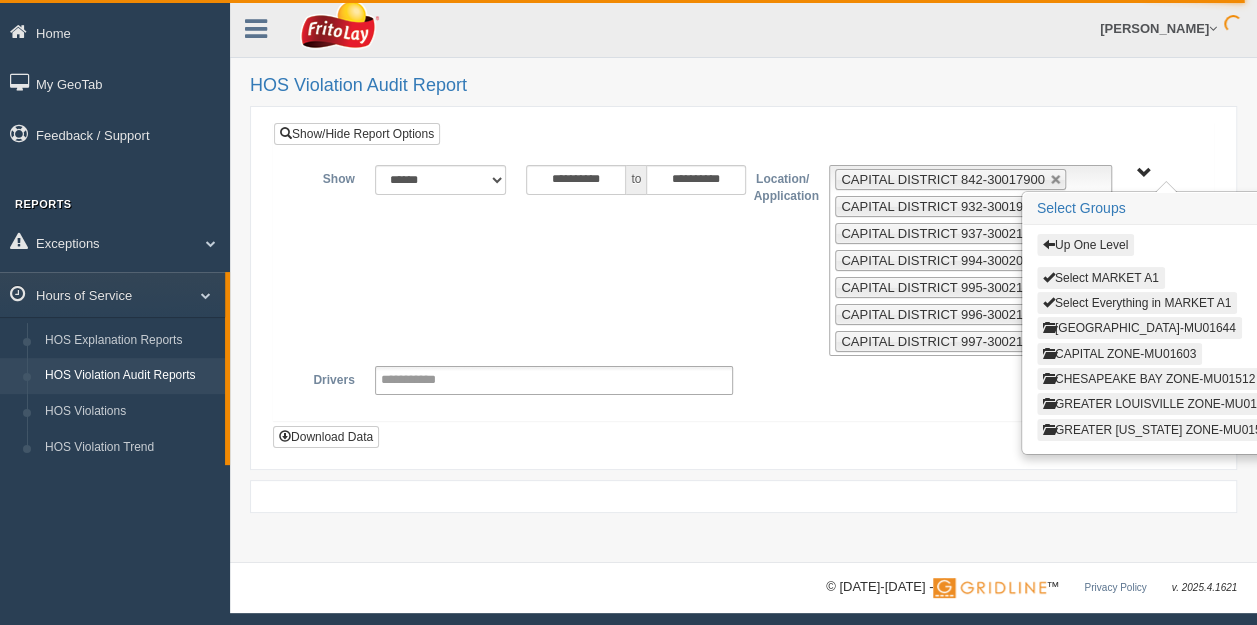 click at bounding box center (1056, 180) 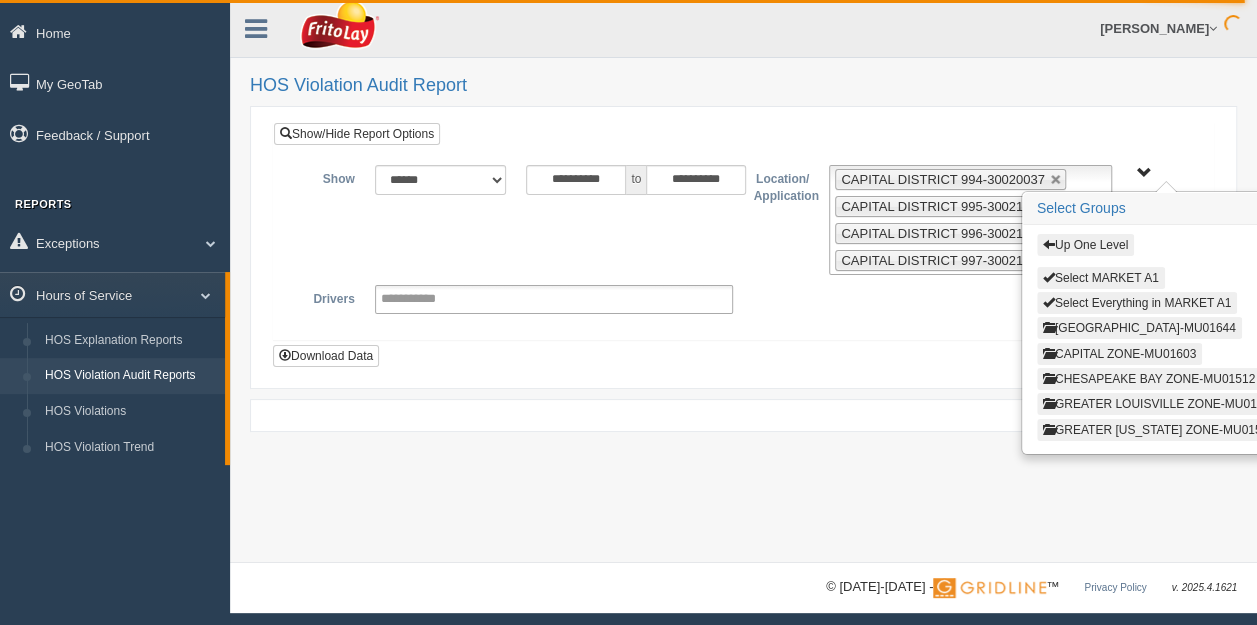 click at bounding box center [1056, 180] 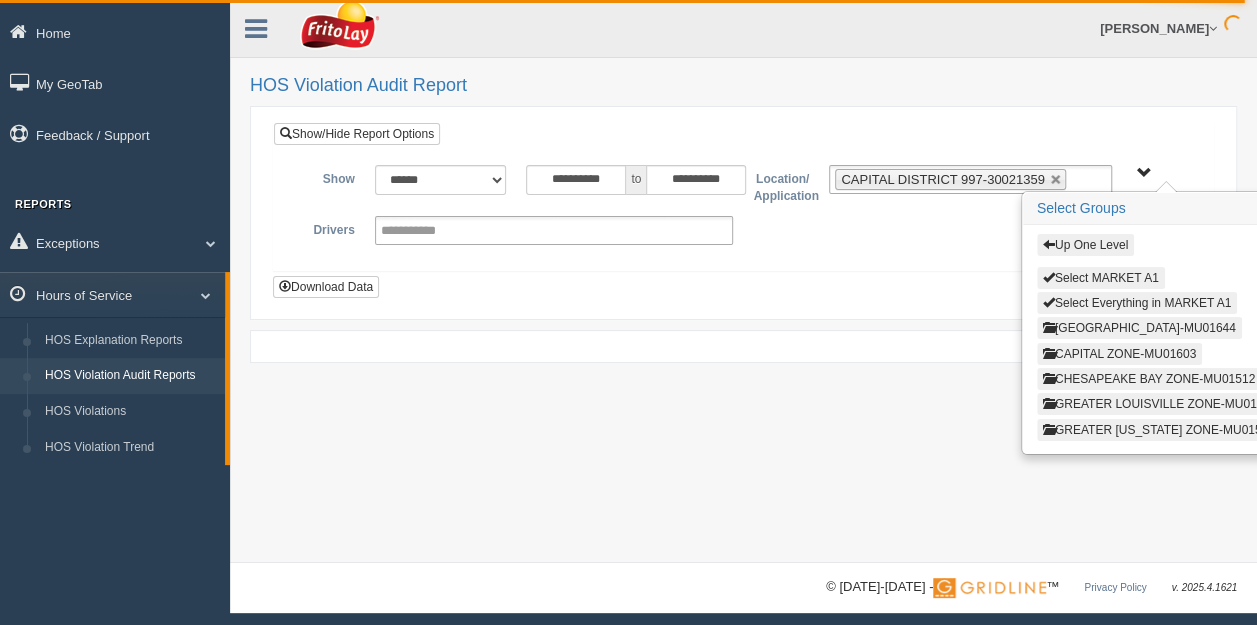 click at bounding box center (1056, 180) 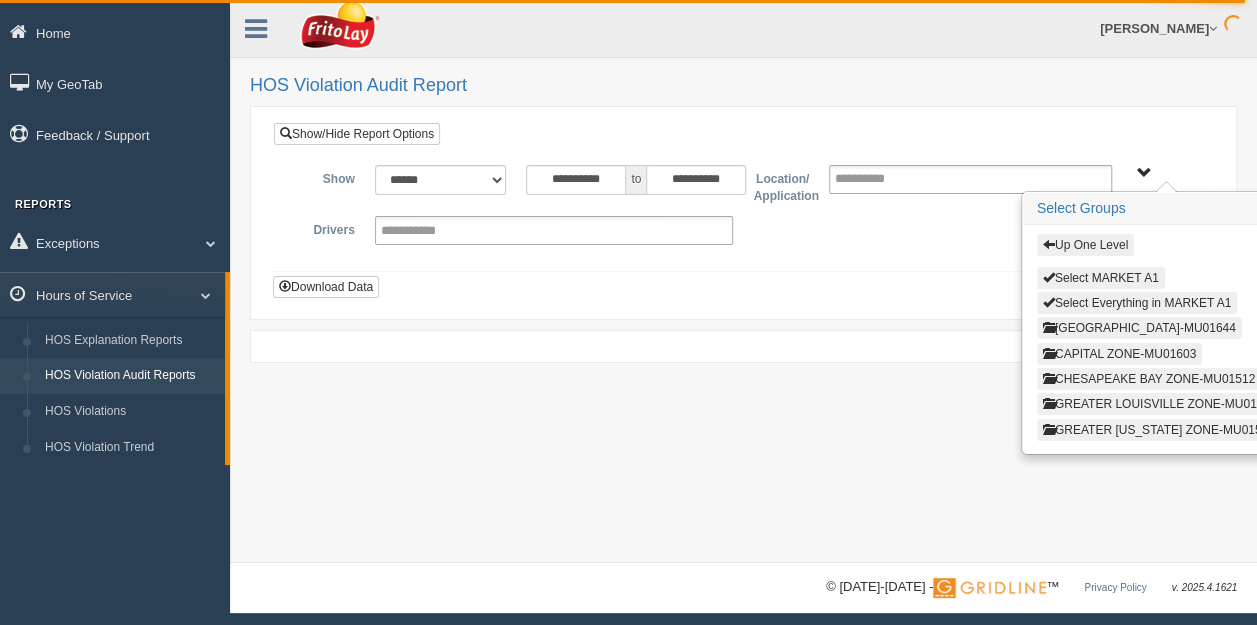 click at bounding box center [1049, 244] 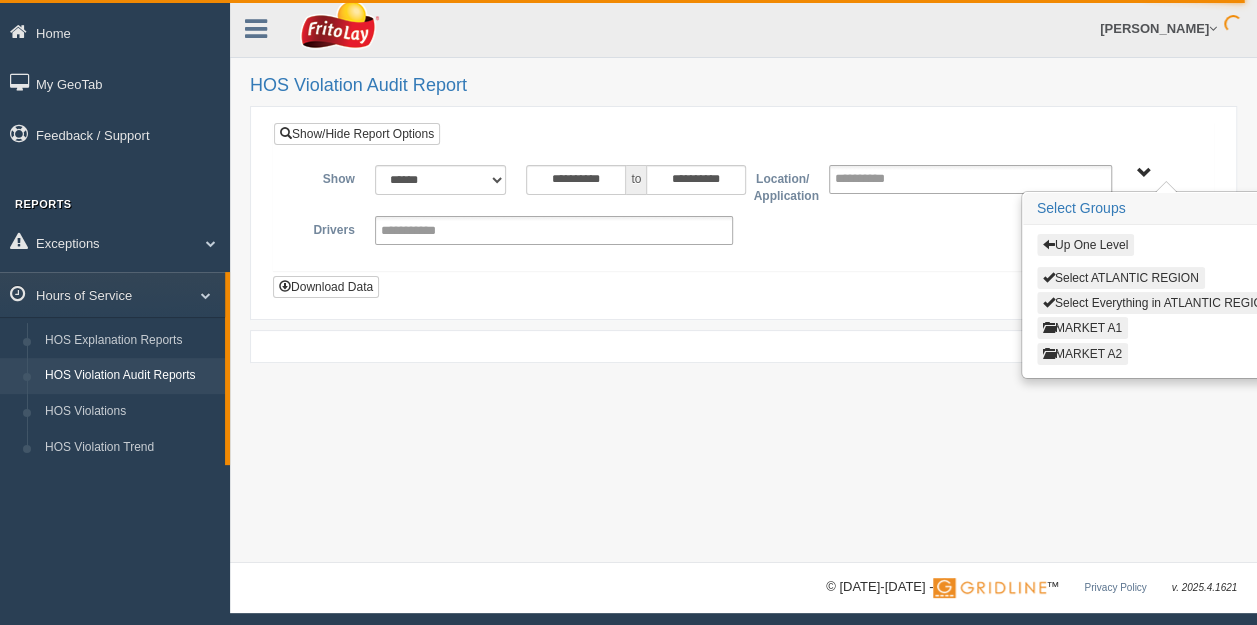 click on "MARKET A2" at bounding box center (1082, 354) 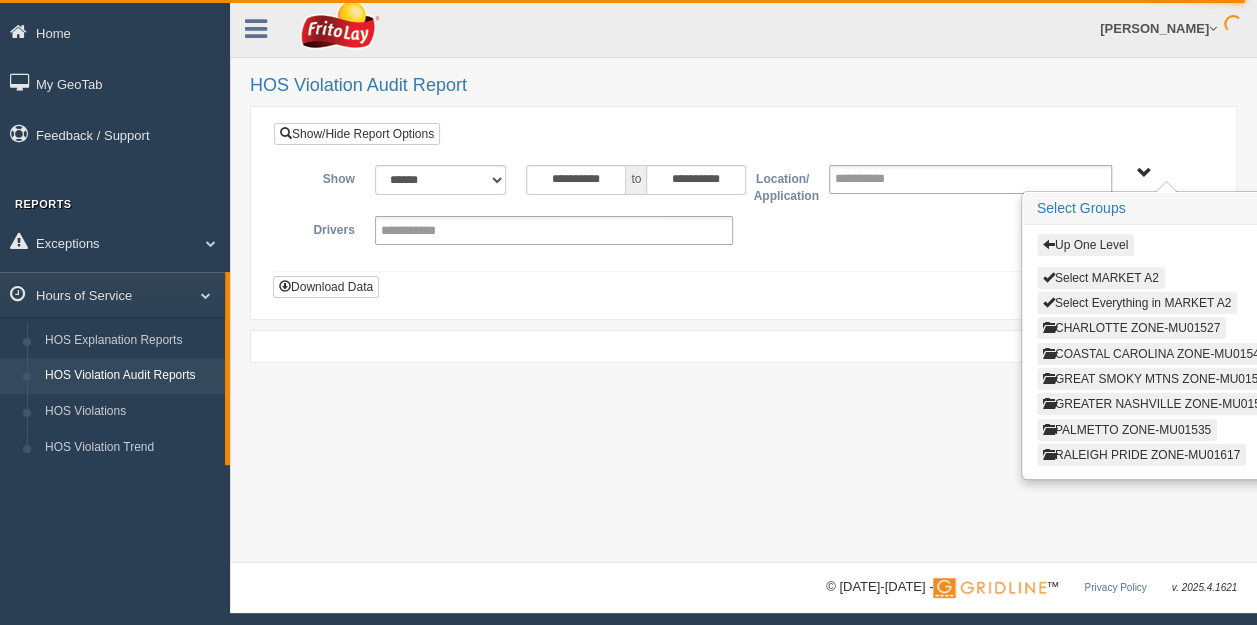 click on "COASTAL CAROLINA ZONE-MU01546" at bounding box center (1154, 354) 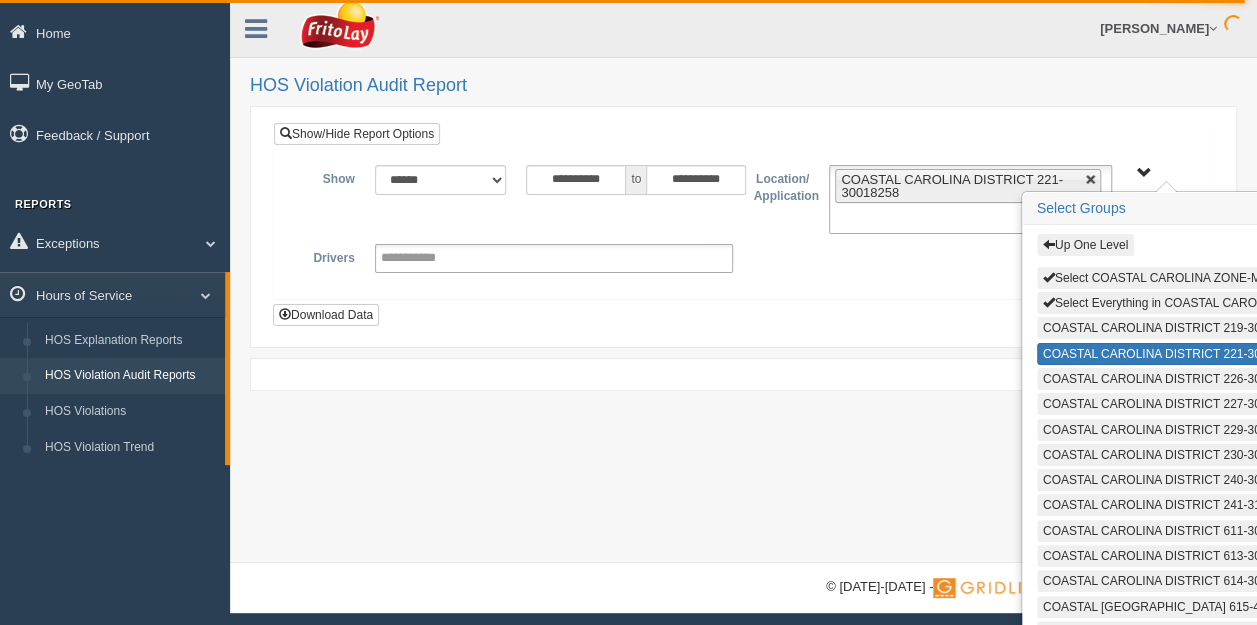 click at bounding box center (1091, 180) 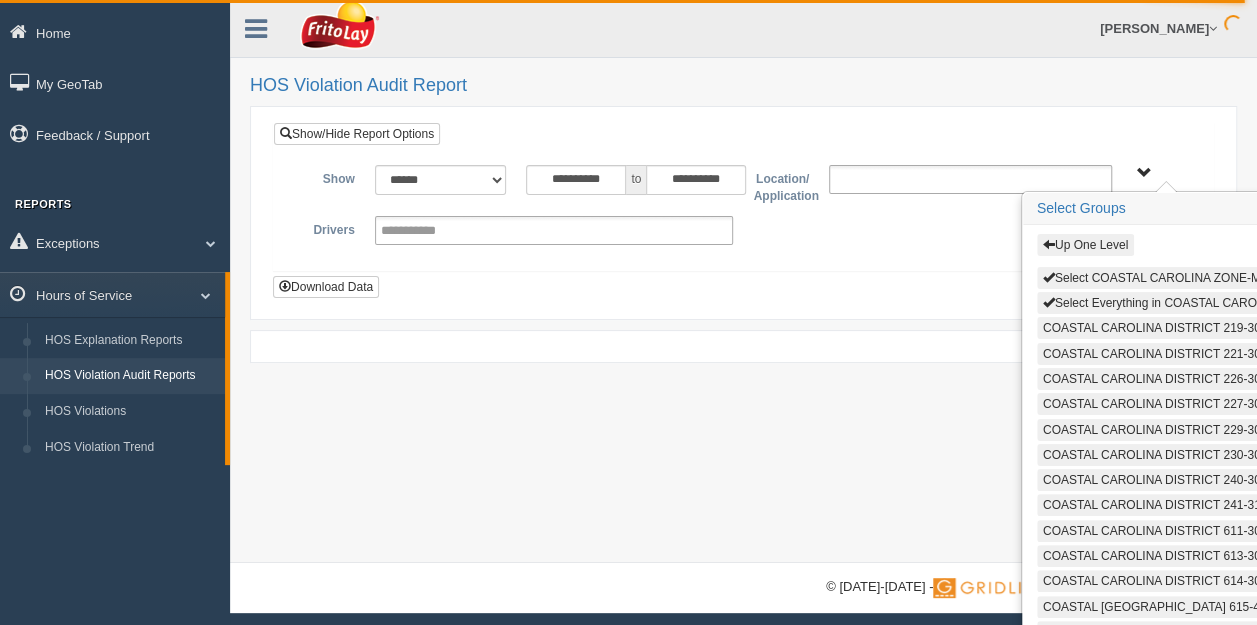 type on "**********" 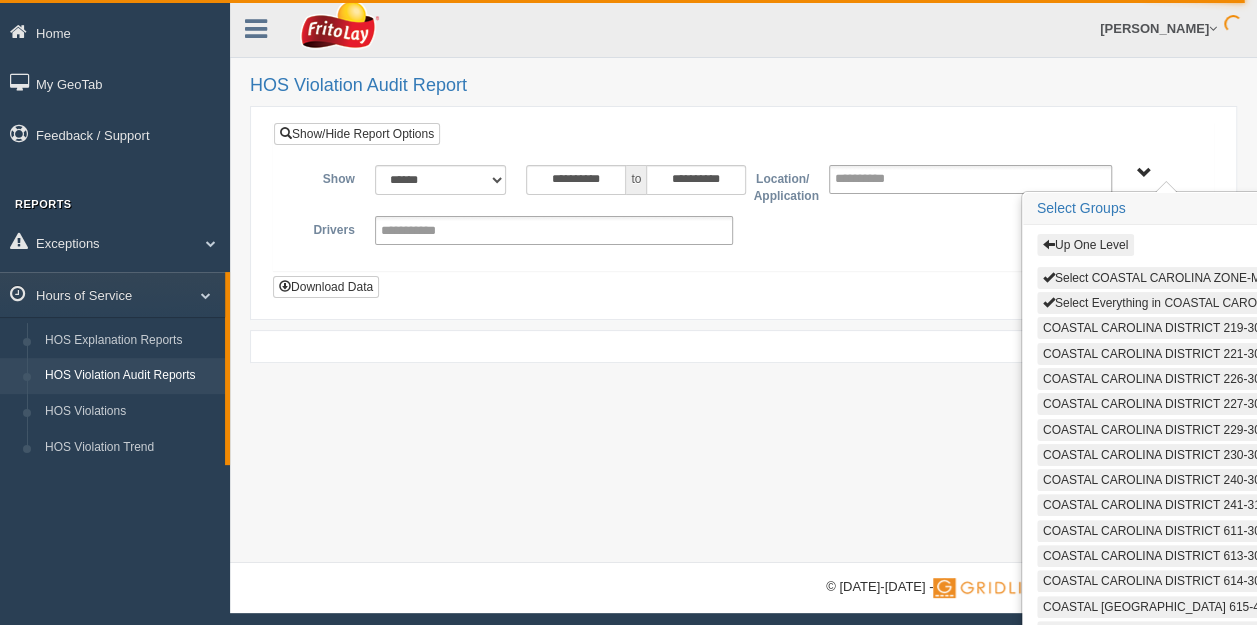 click on "Select Everything in COASTAL CAROLINA ZONE-MU01546" at bounding box center (1209, 303) 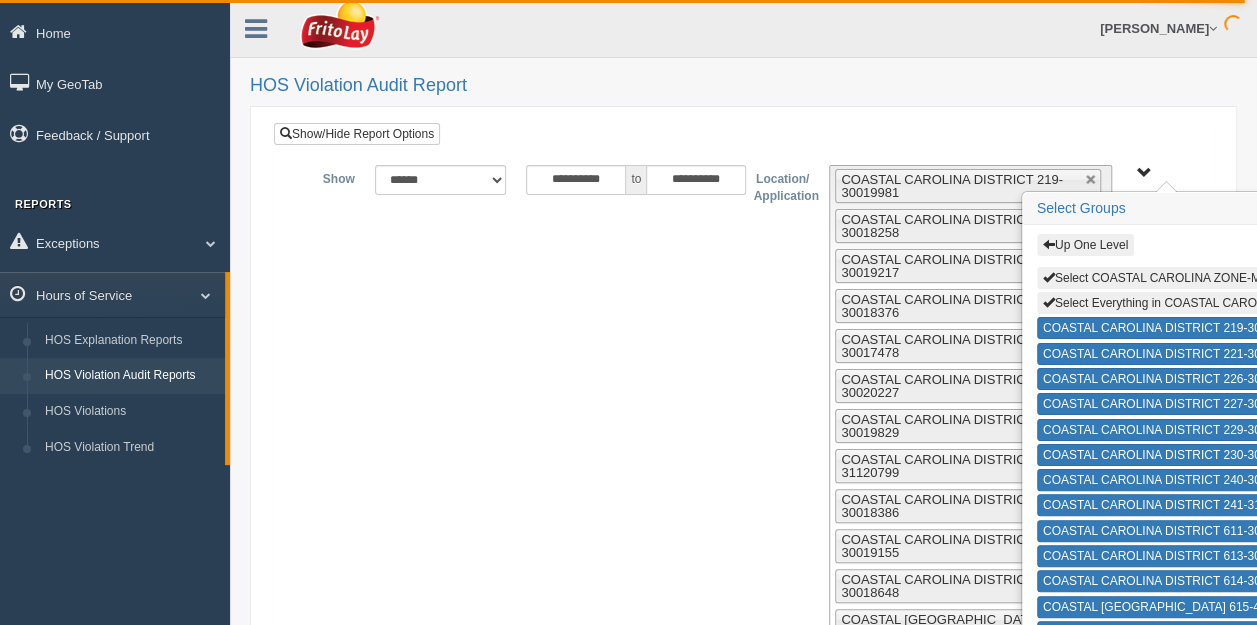 type 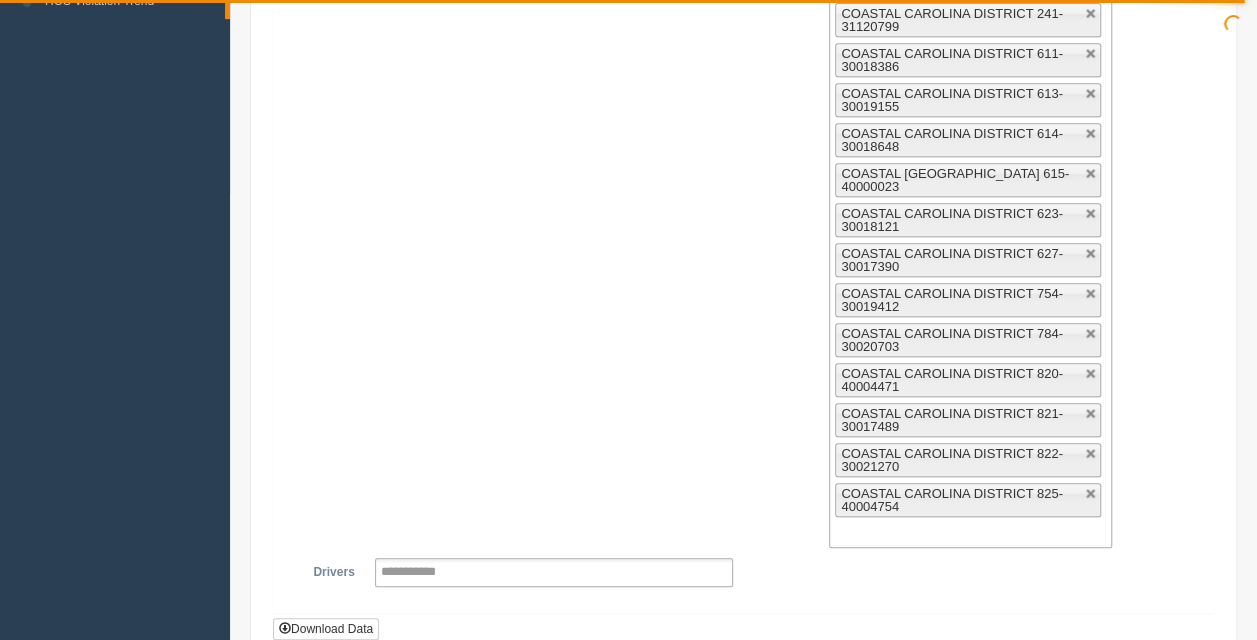 scroll, scrollTop: 444, scrollLeft: 0, axis: vertical 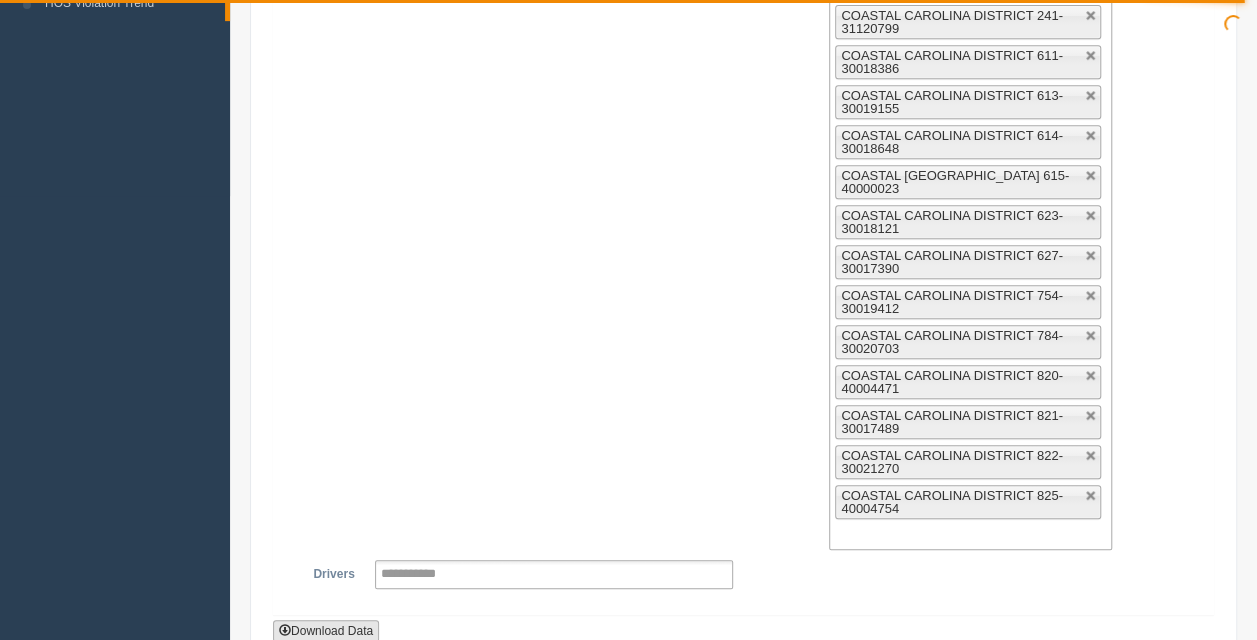 click on "Download Data" at bounding box center [326, 631] 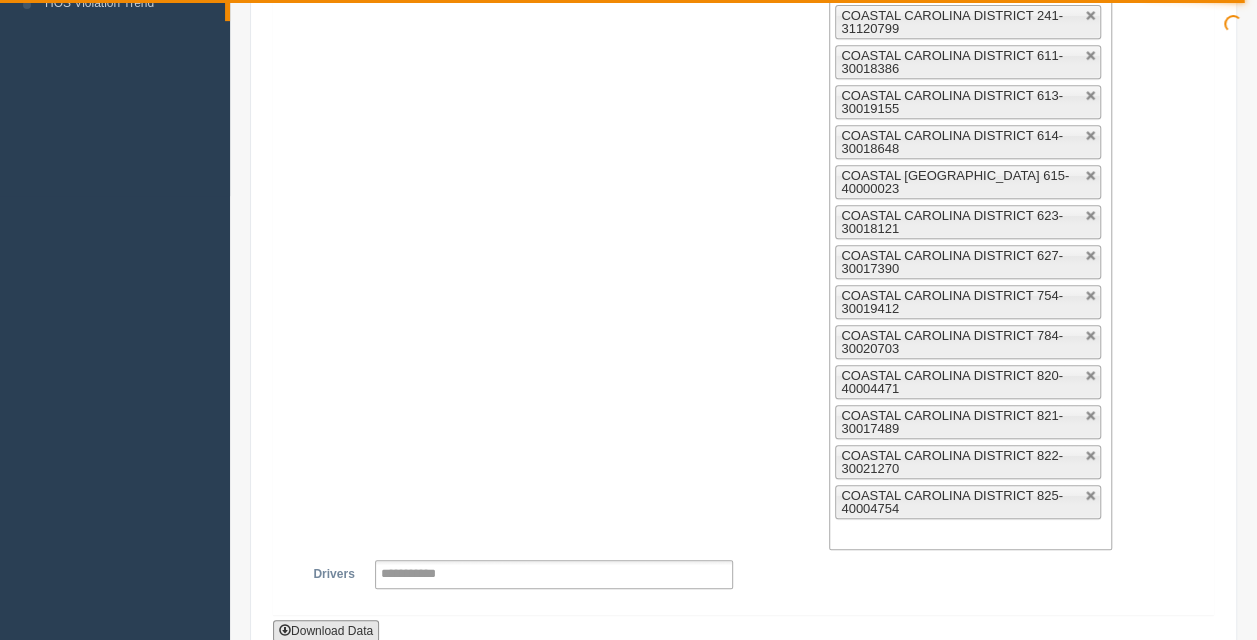 scroll, scrollTop: 0, scrollLeft: 0, axis: both 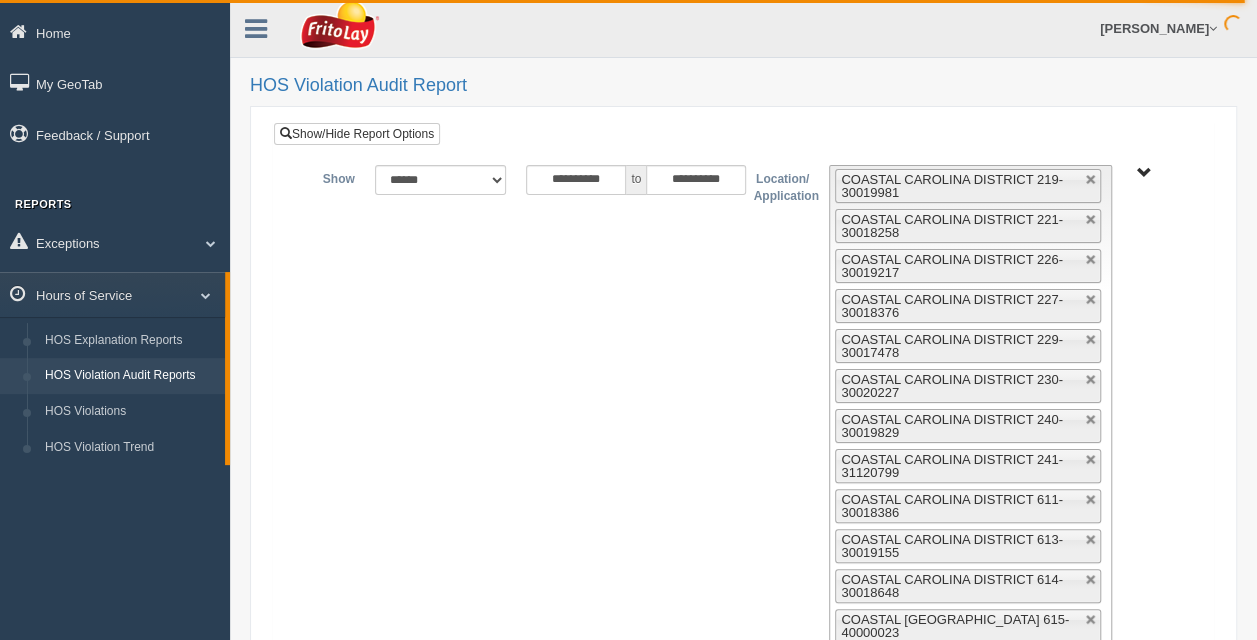 click on "HOS Violation Audit Report" at bounding box center (743, 86) 